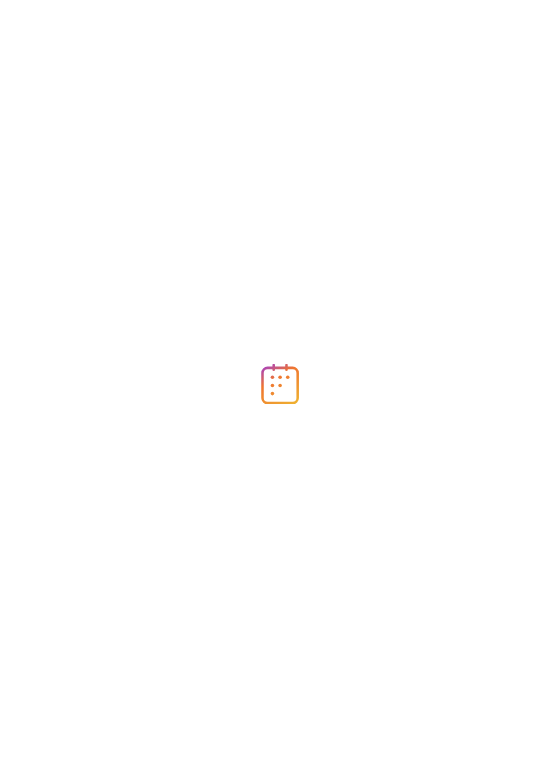 scroll, scrollTop: 0, scrollLeft: 0, axis: both 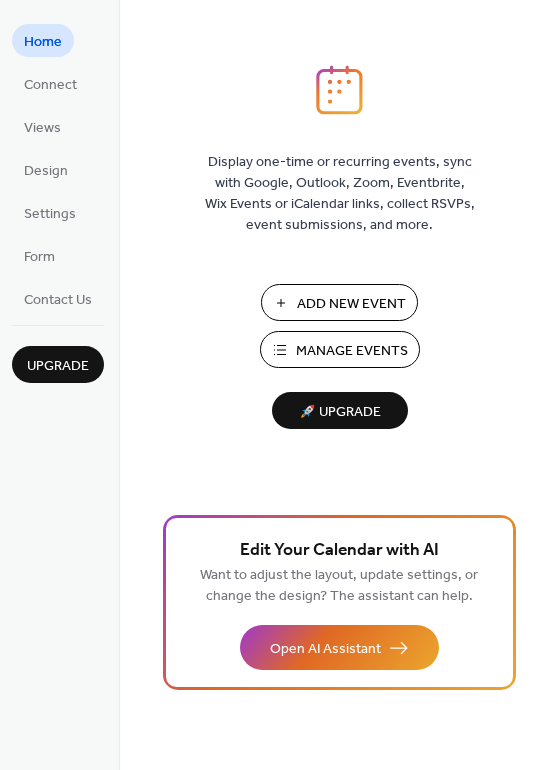 click on "Add New Event" at bounding box center [351, 304] 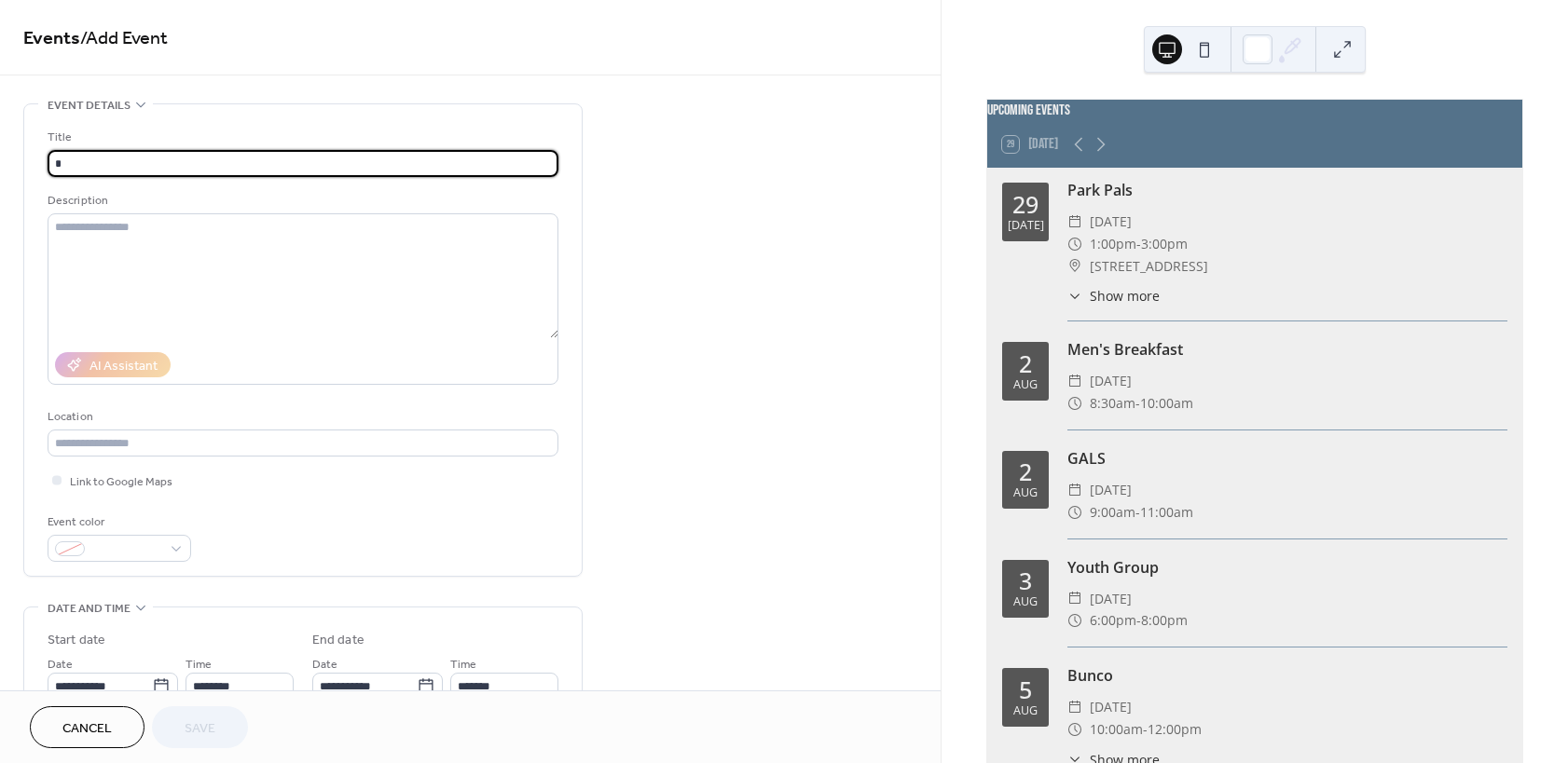 scroll, scrollTop: 0, scrollLeft: 0, axis: both 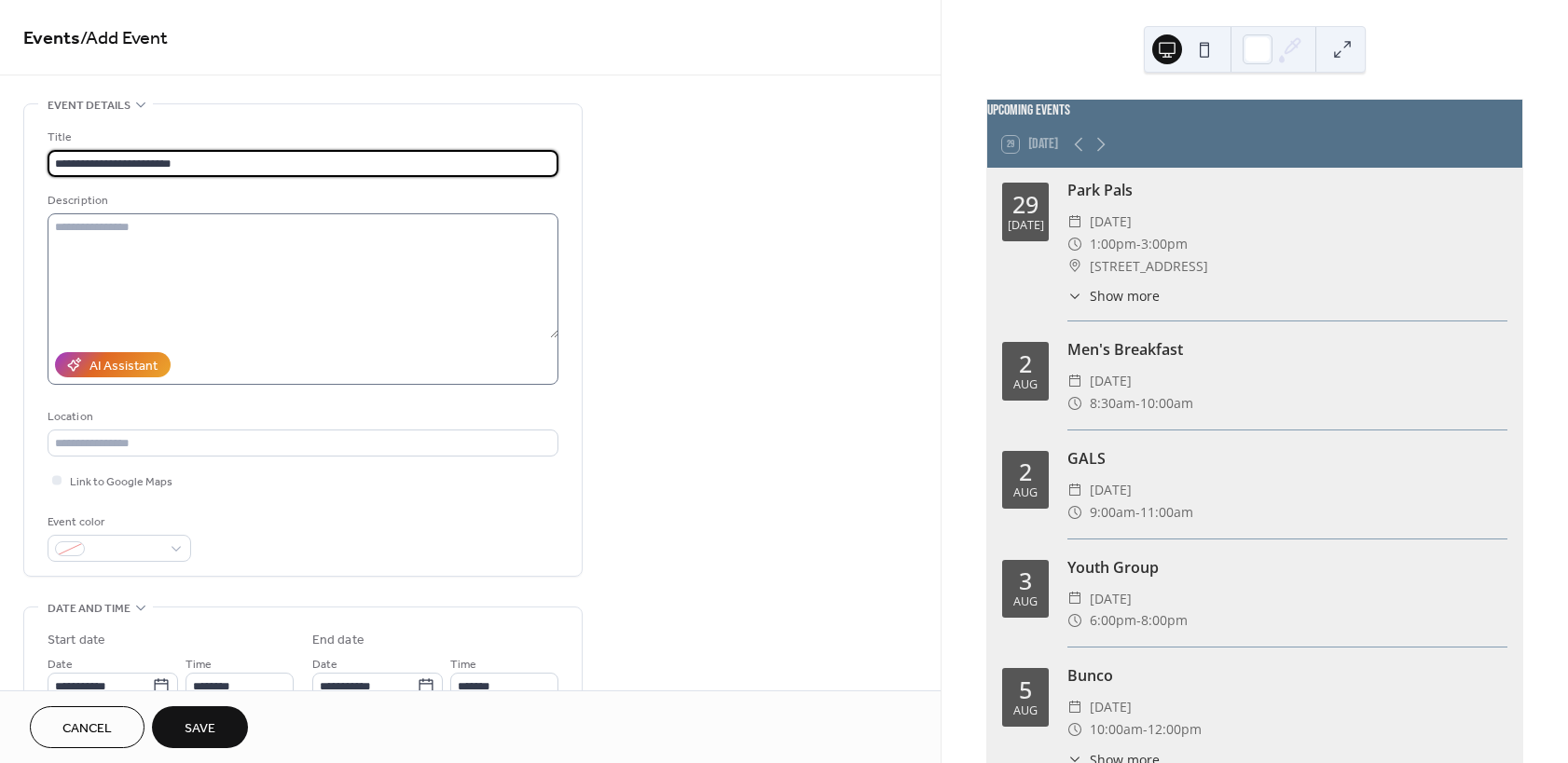 type on "**********" 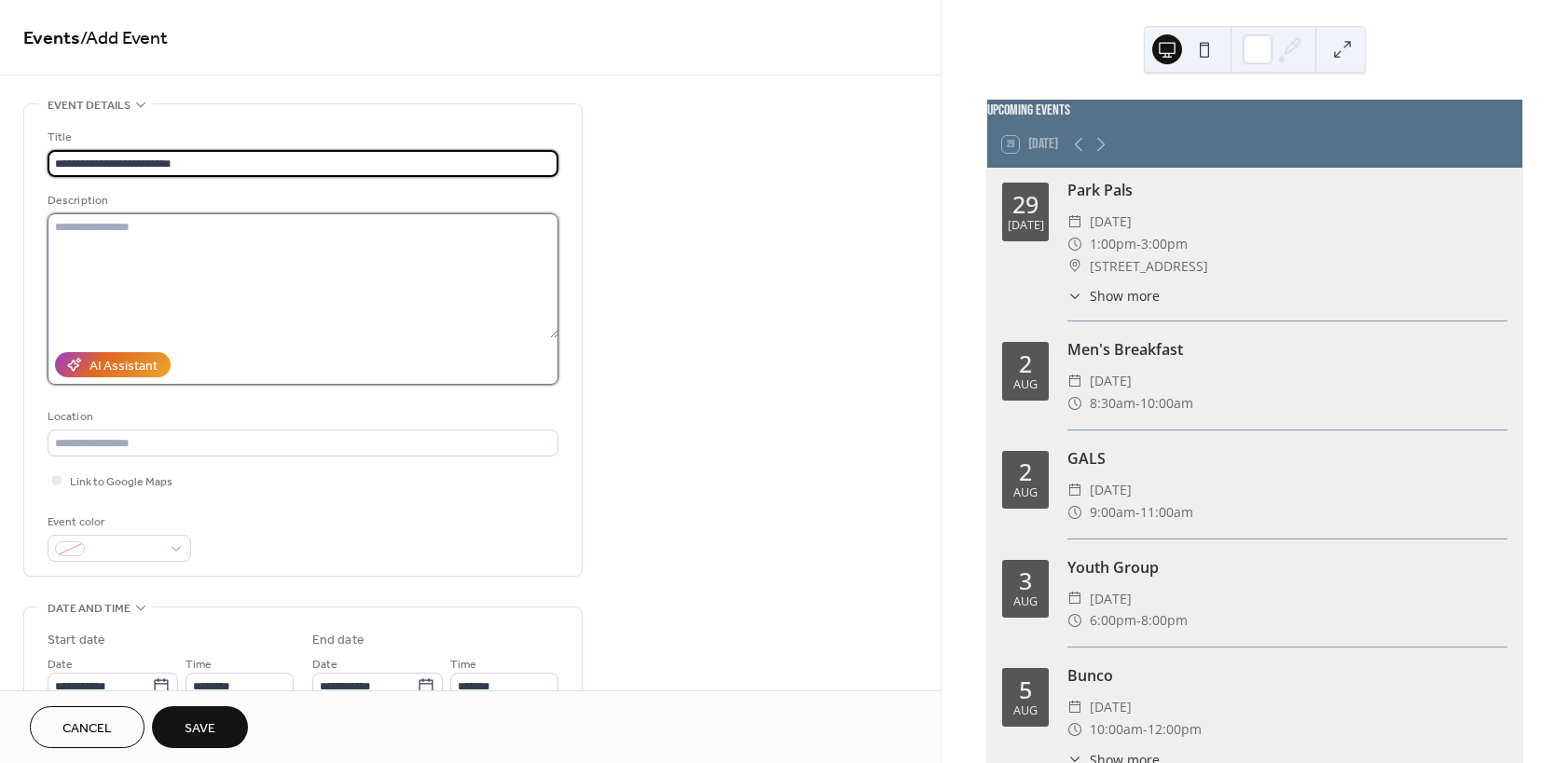 click at bounding box center [303, 276] 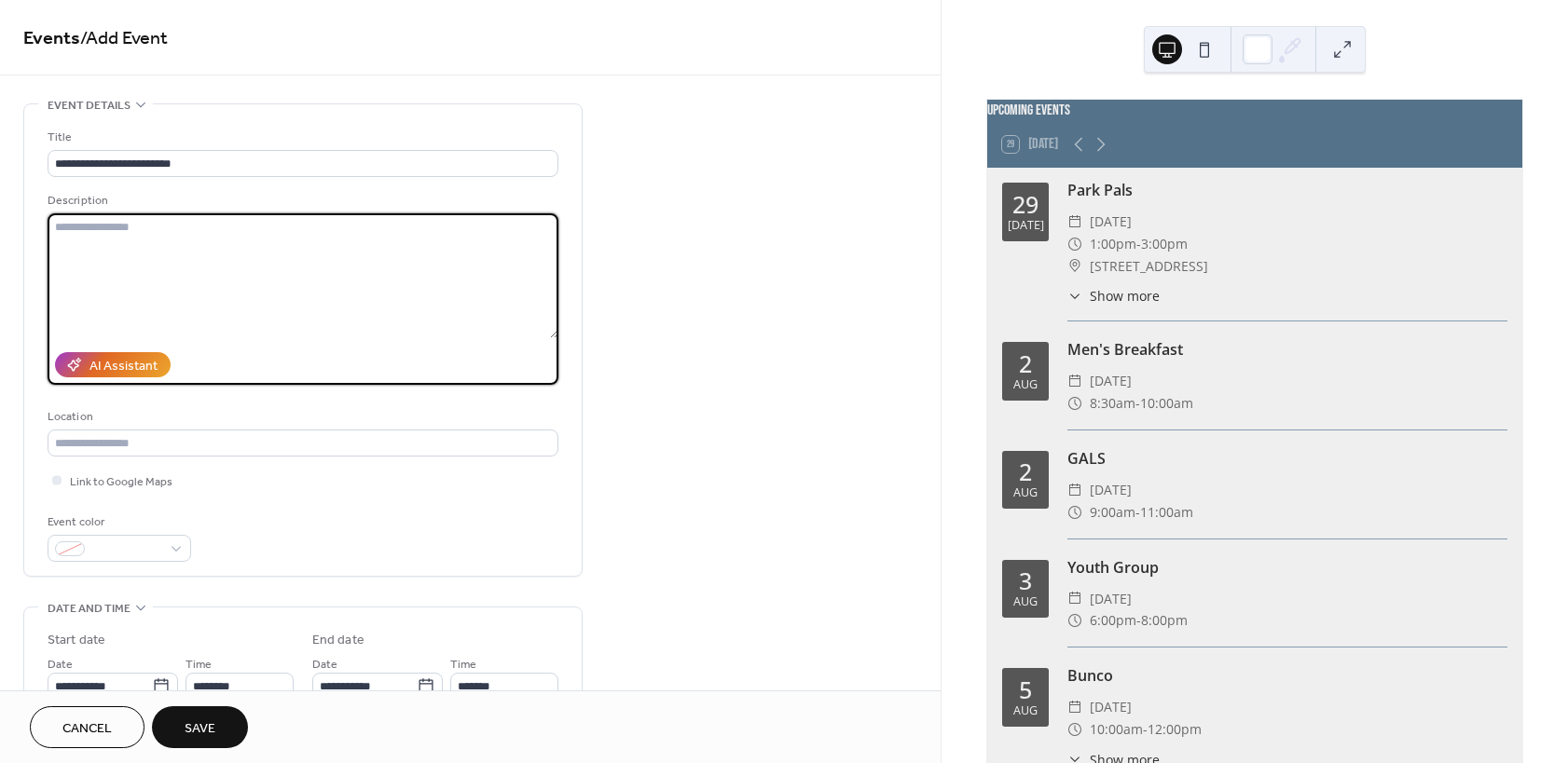 click at bounding box center (303, 276) 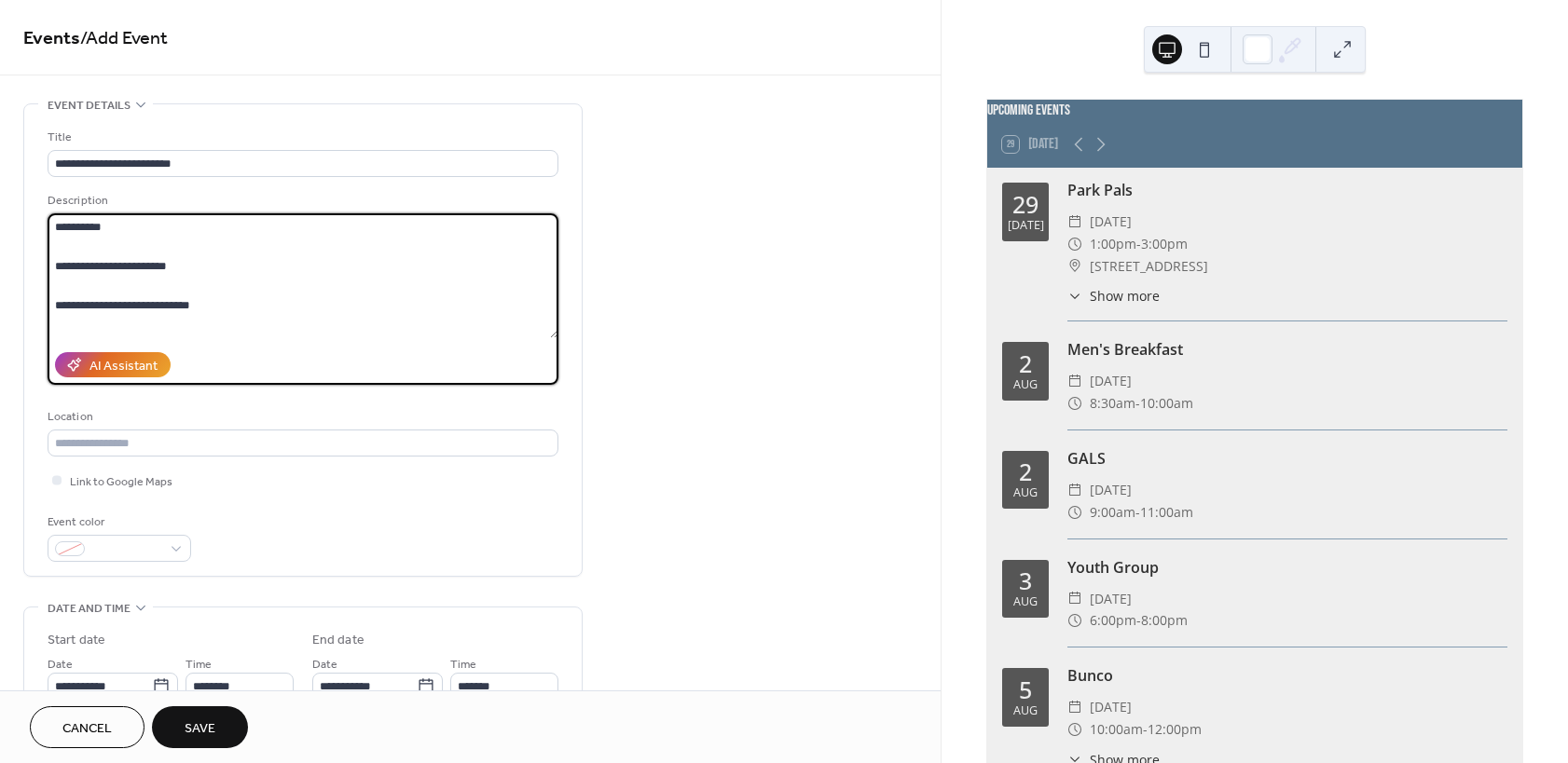 scroll, scrollTop: 17, scrollLeft: 0, axis: vertical 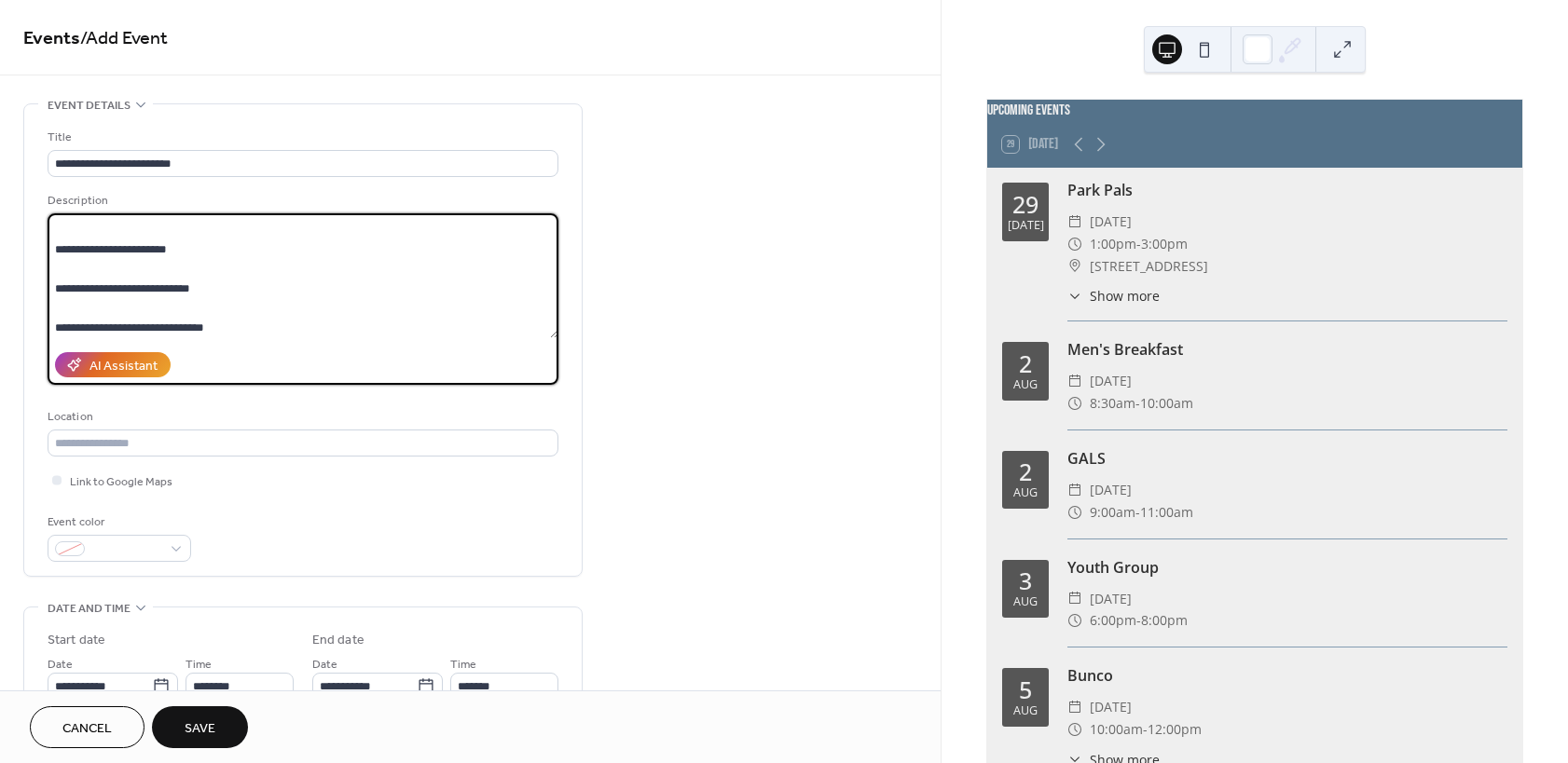 click on "**********" at bounding box center (303, 276) 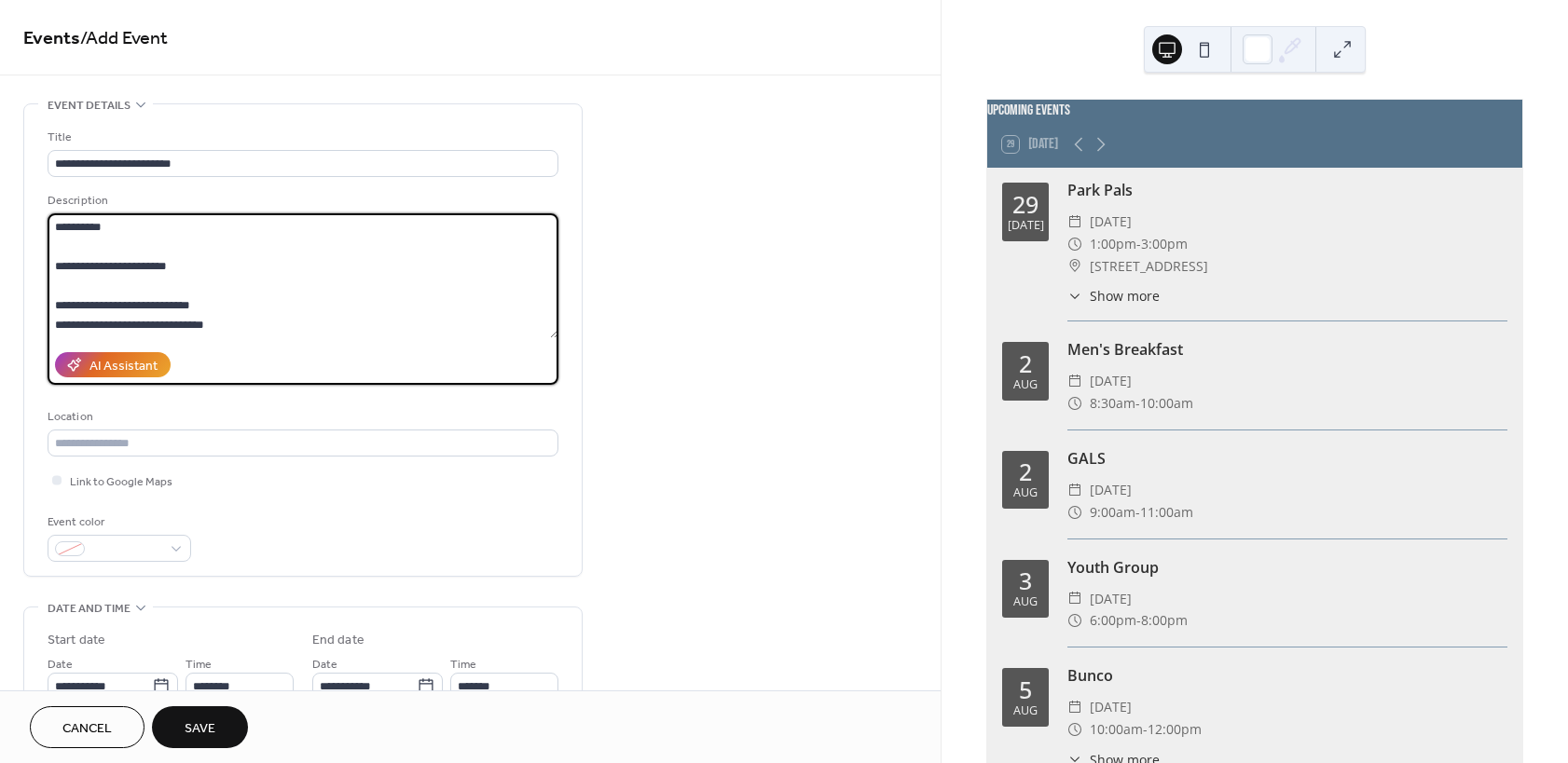 scroll, scrollTop: 0, scrollLeft: 0, axis: both 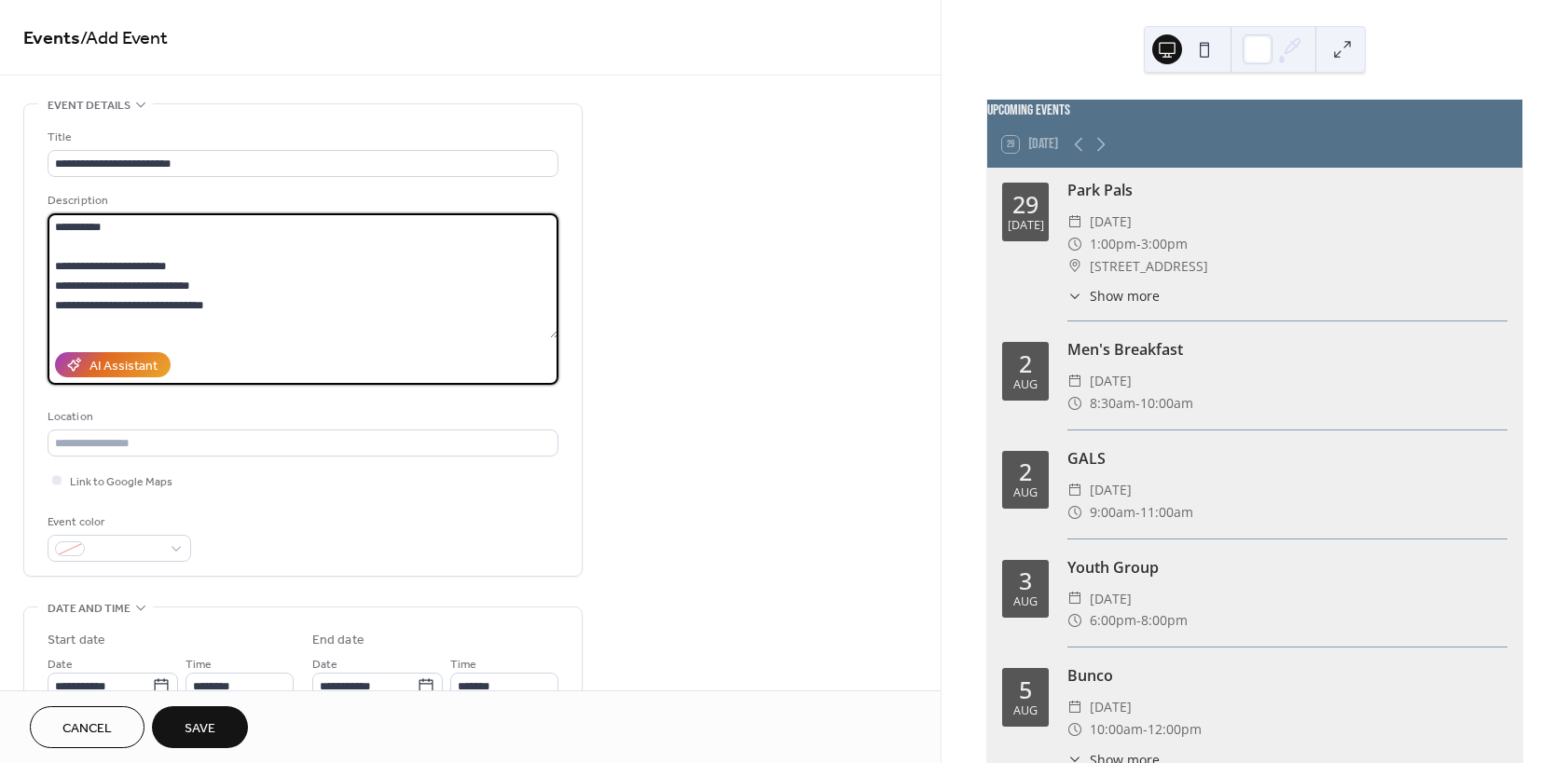 drag, startPoint x: 183, startPoint y: 265, endPoint x: 54, endPoint y: 230, distance: 133.66376 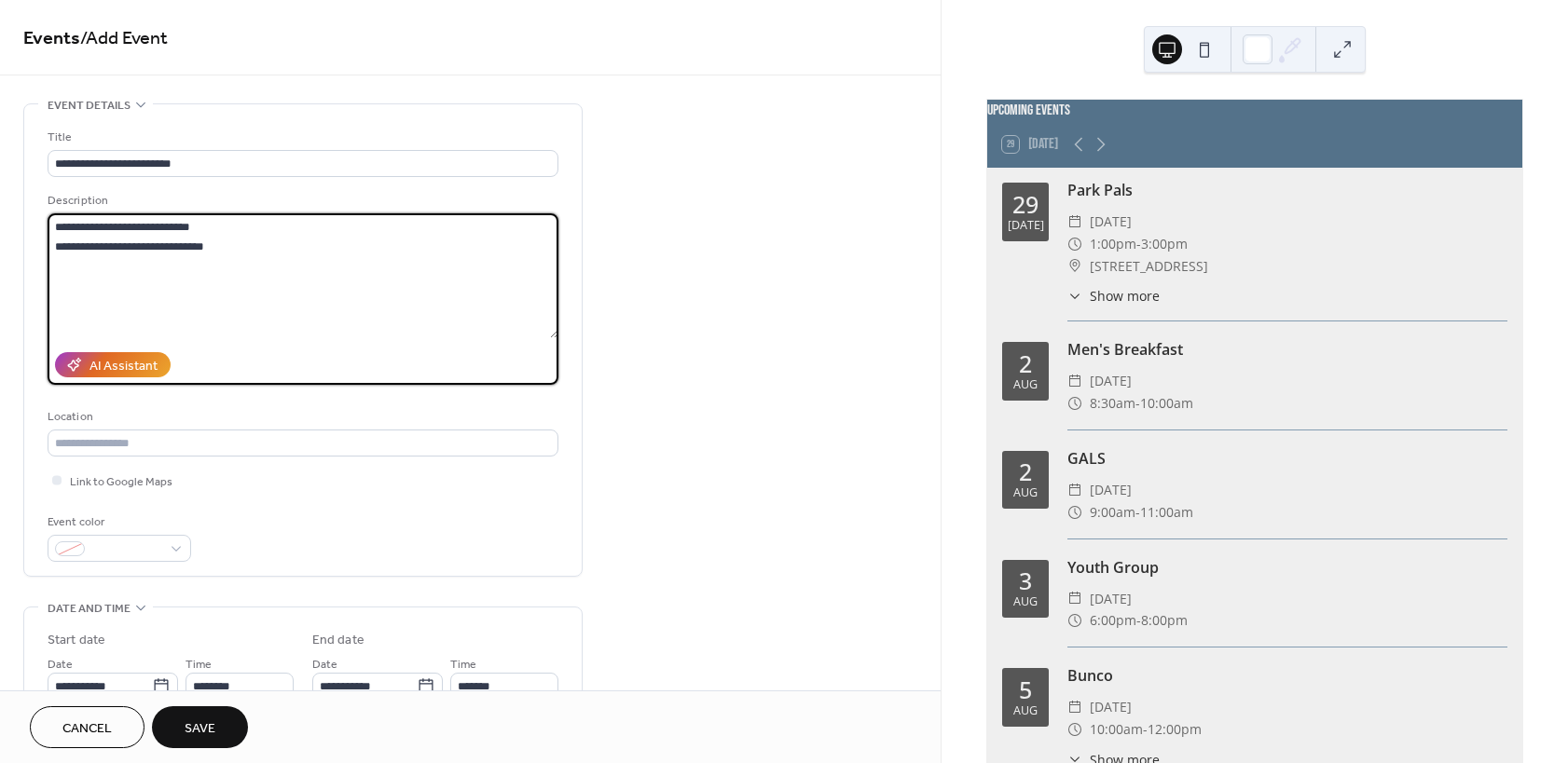 drag, startPoint x: 225, startPoint y: 251, endPoint x: 50, endPoint y: 252, distance: 175.0029 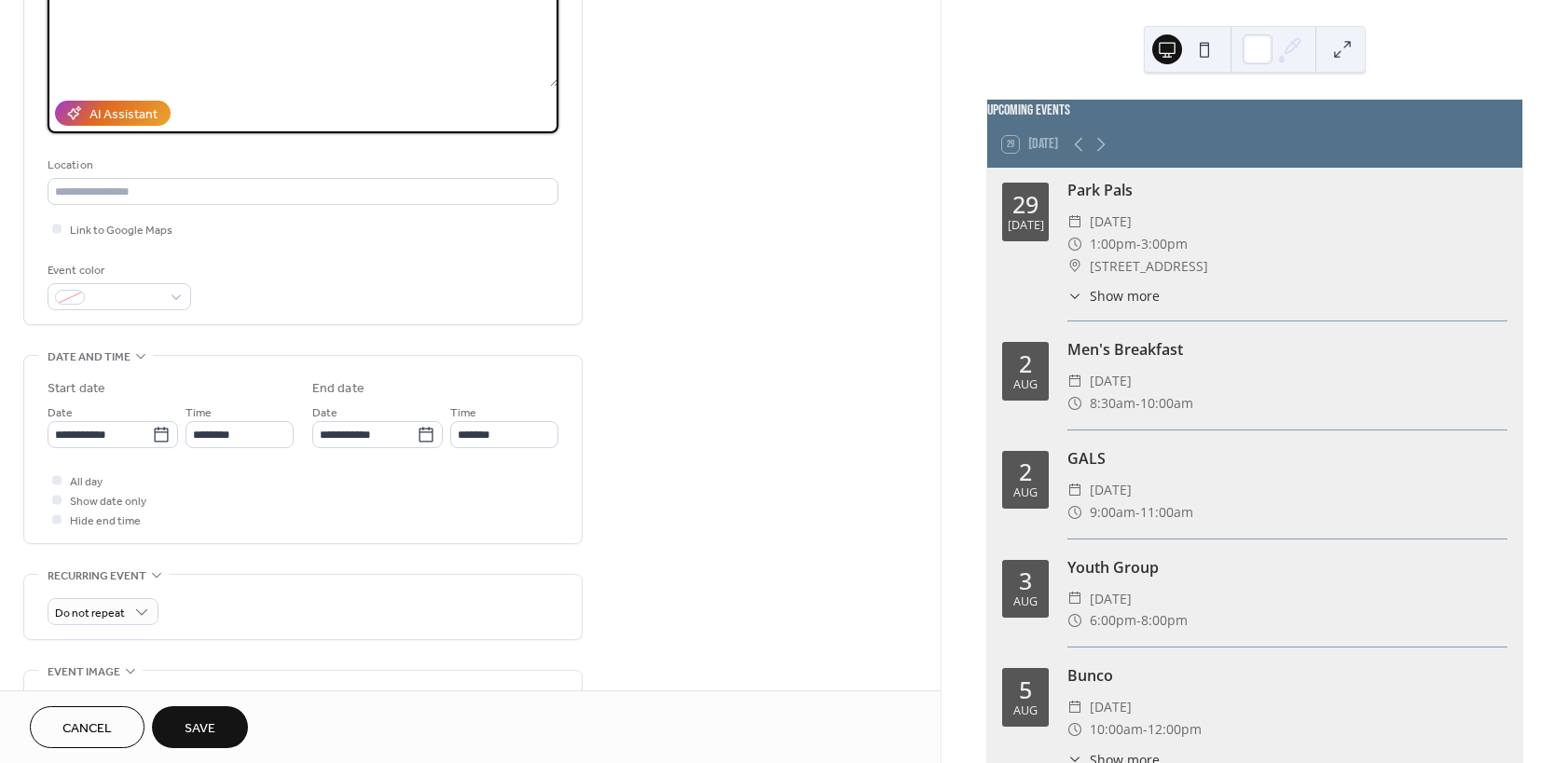 scroll, scrollTop: 279, scrollLeft: 0, axis: vertical 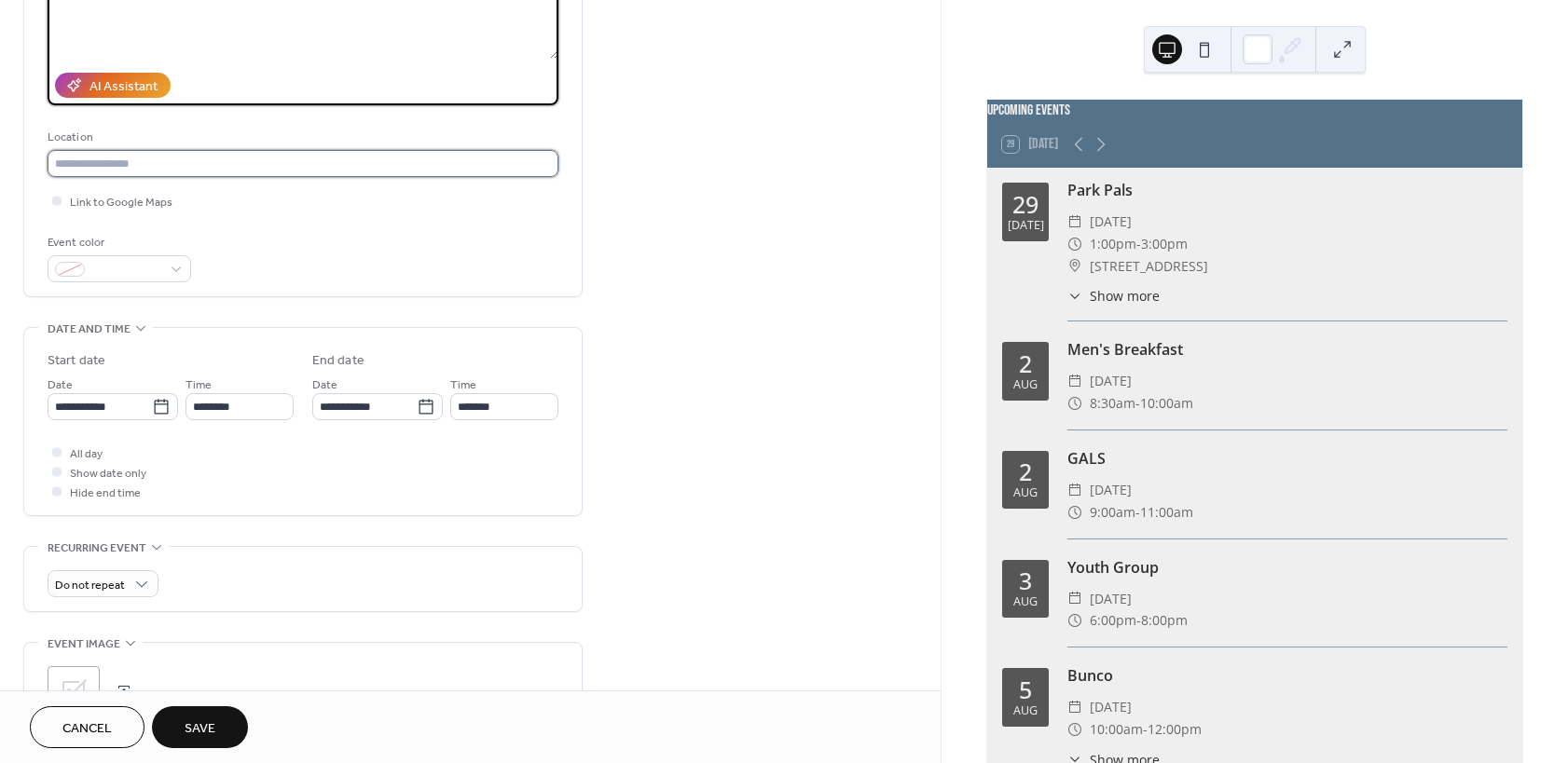 click at bounding box center [303, 163] 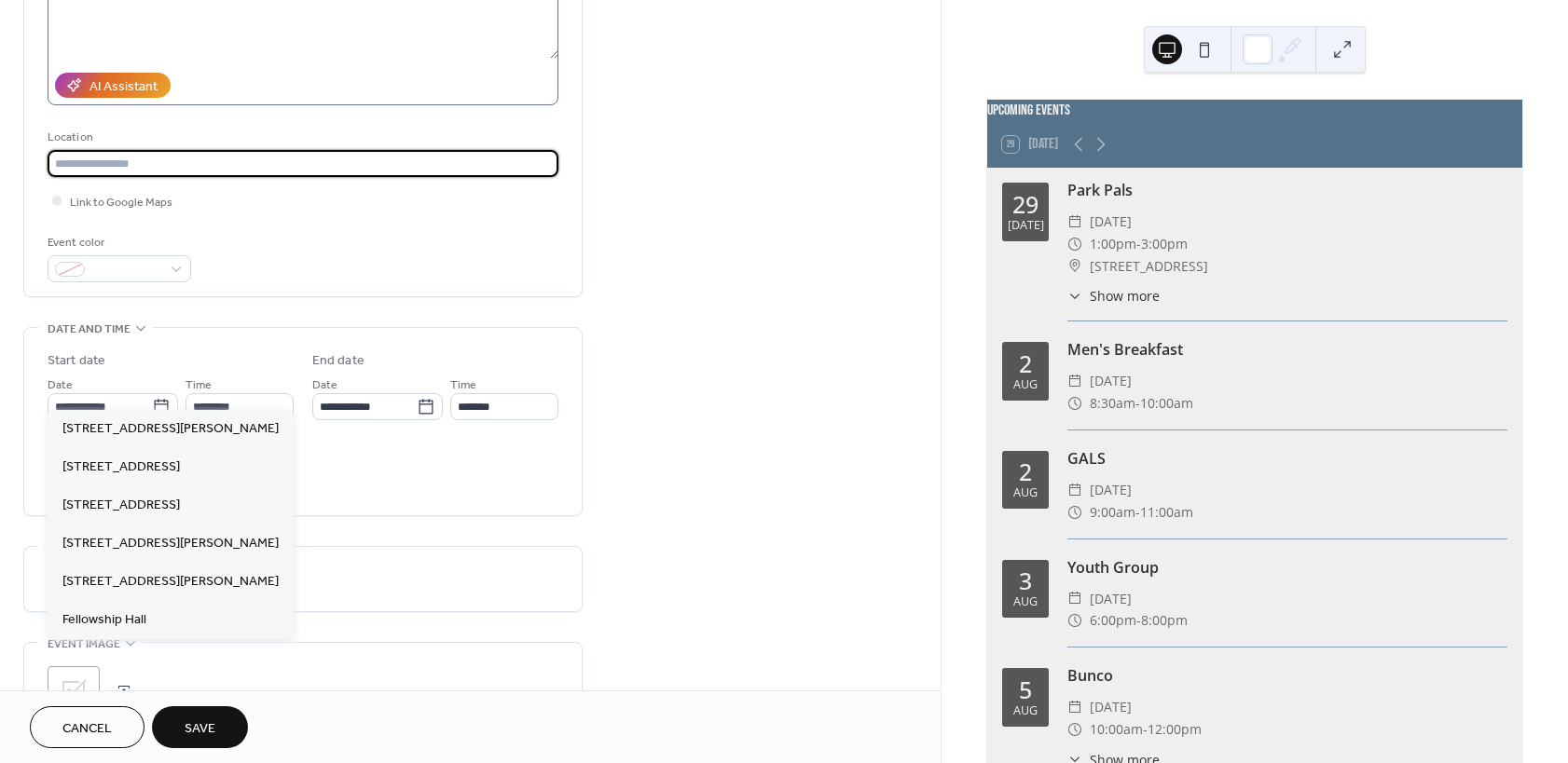 scroll, scrollTop: 56, scrollLeft: 0, axis: vertical 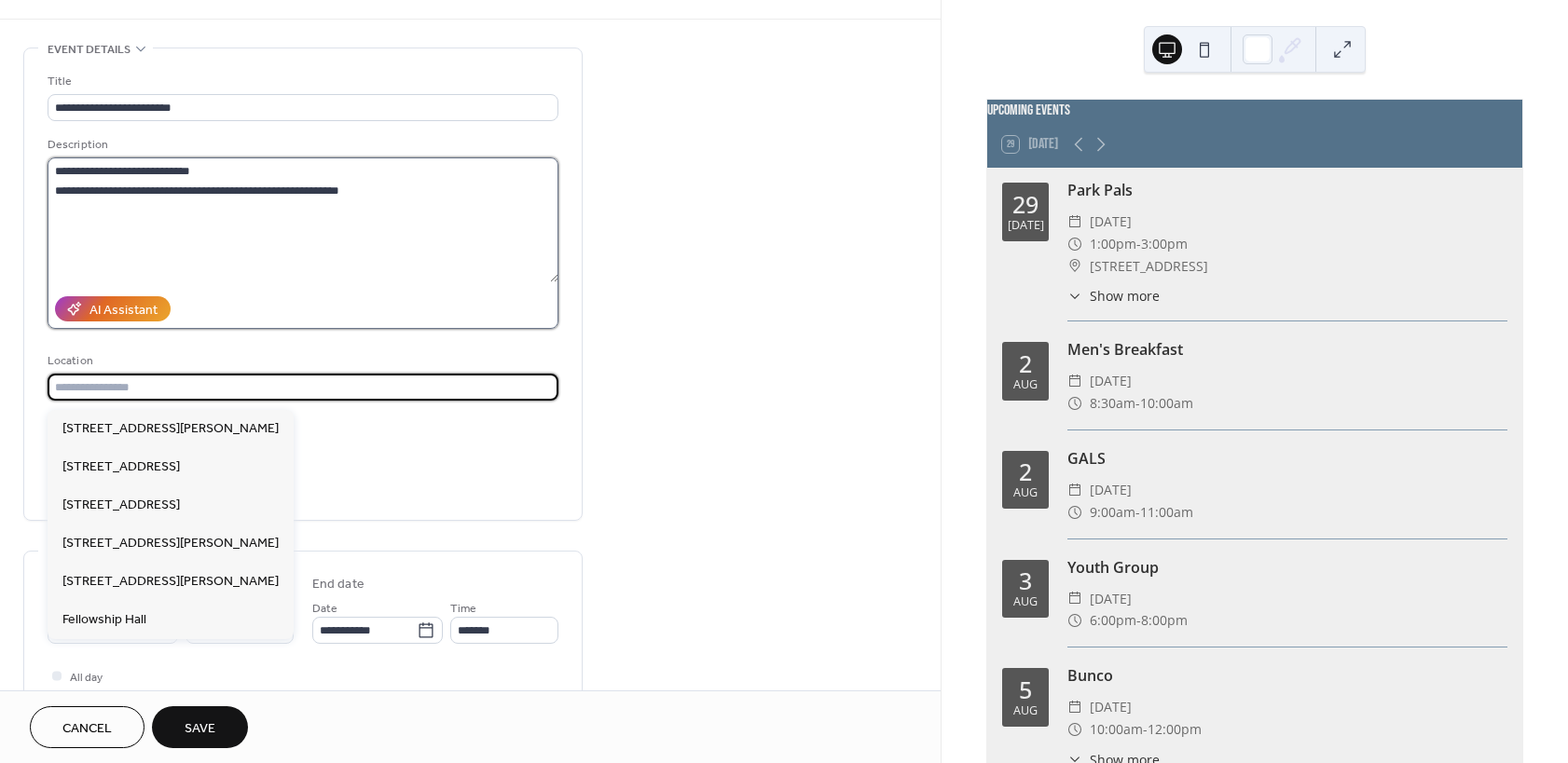 click on "**********" at bounding box center [303, 220] 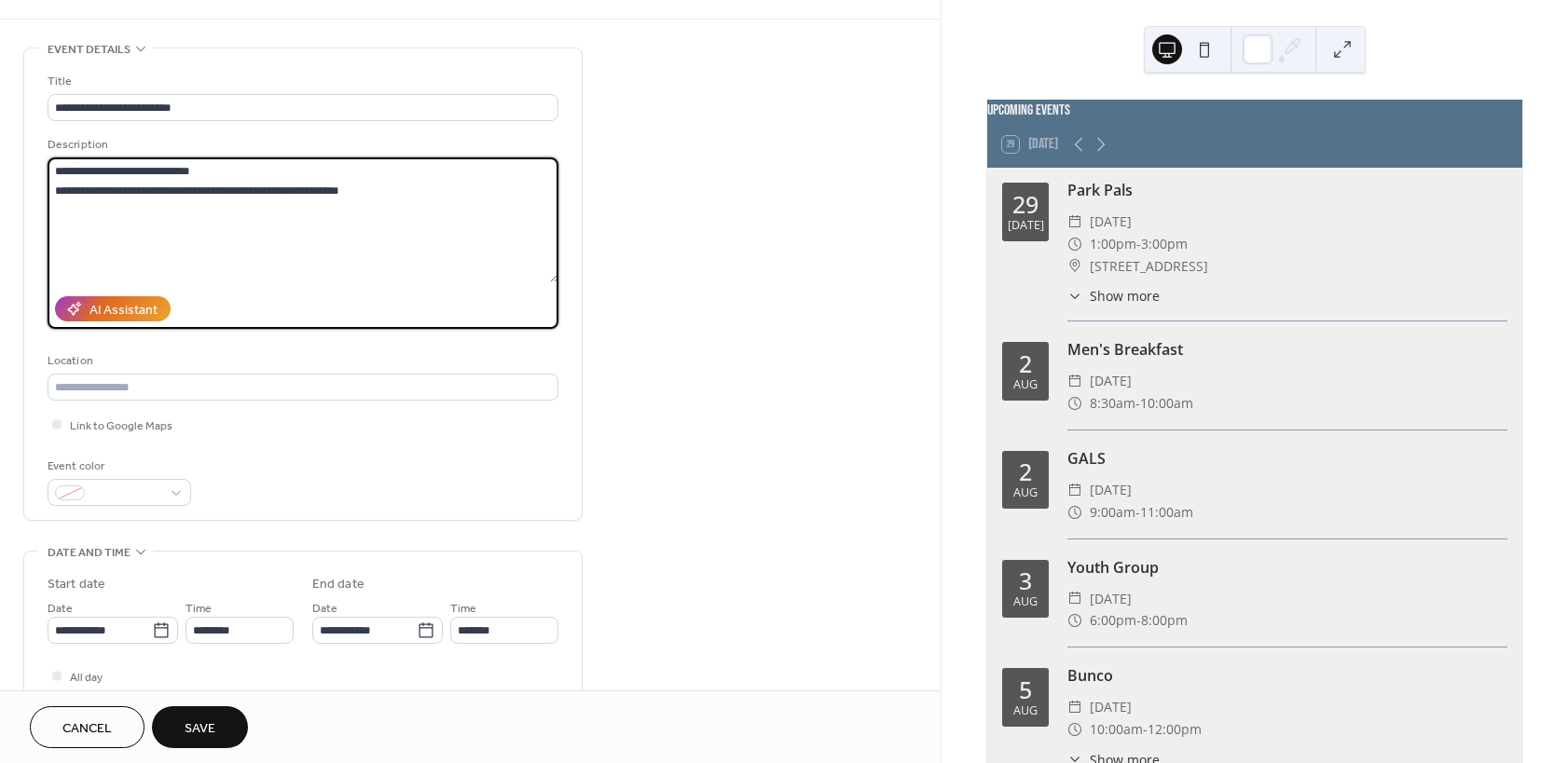 click on "**********" at bounding box center (303, 220) 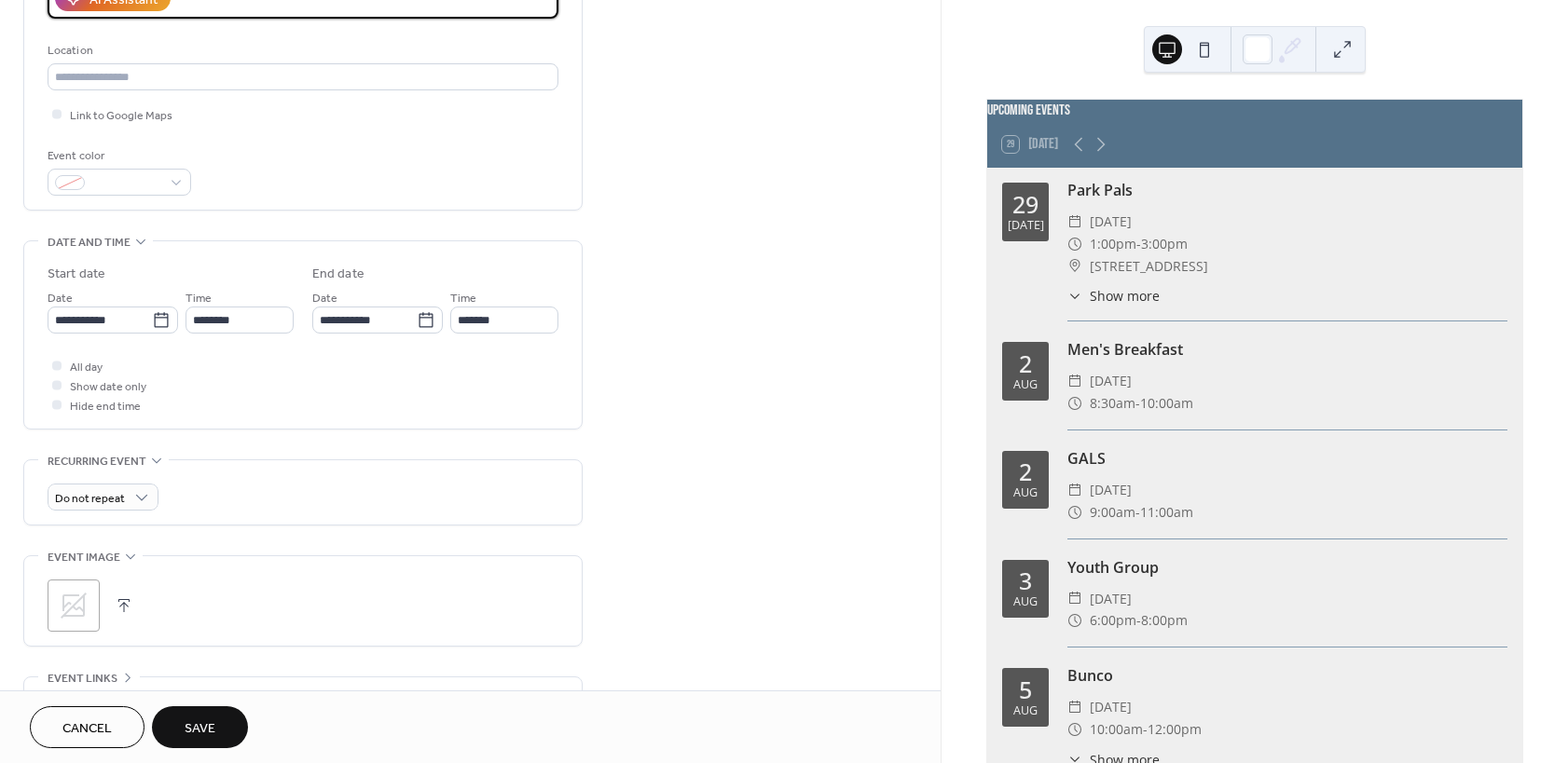 scroll, scrollTop: 391, scrollLeft: 0, axis: vertical 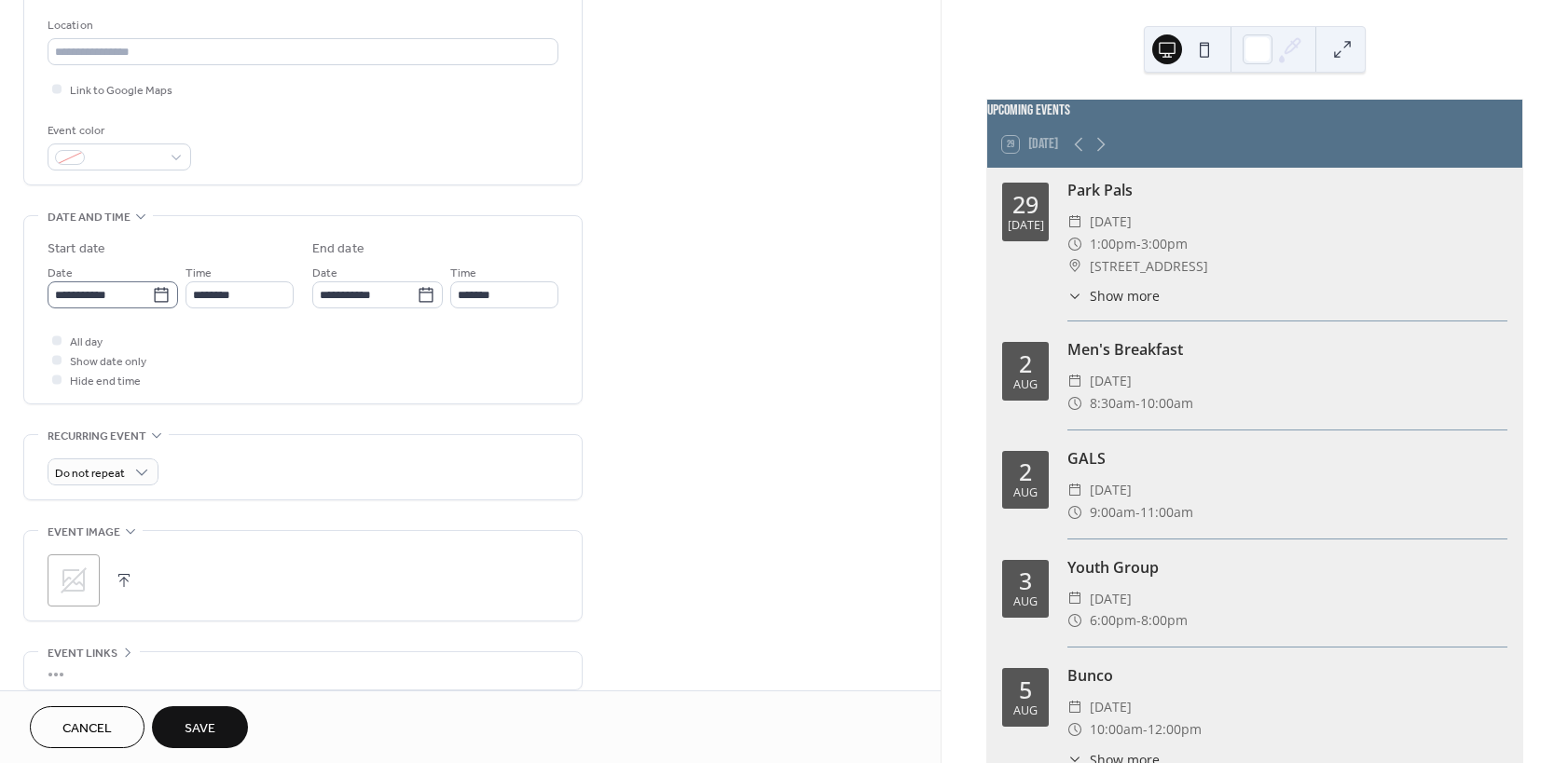 type on "**********" 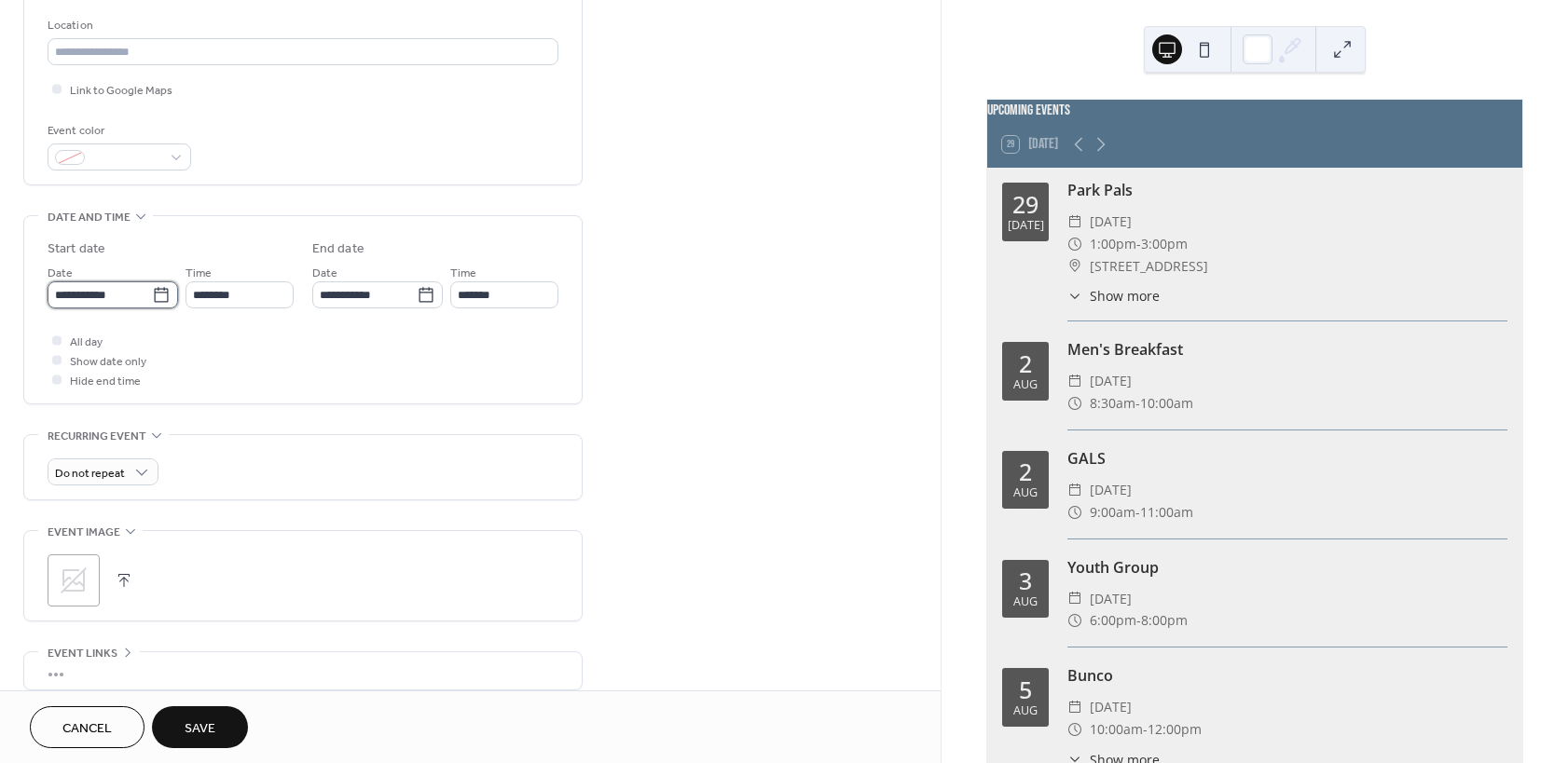 click on "**********" at bounding box center [100, 294] 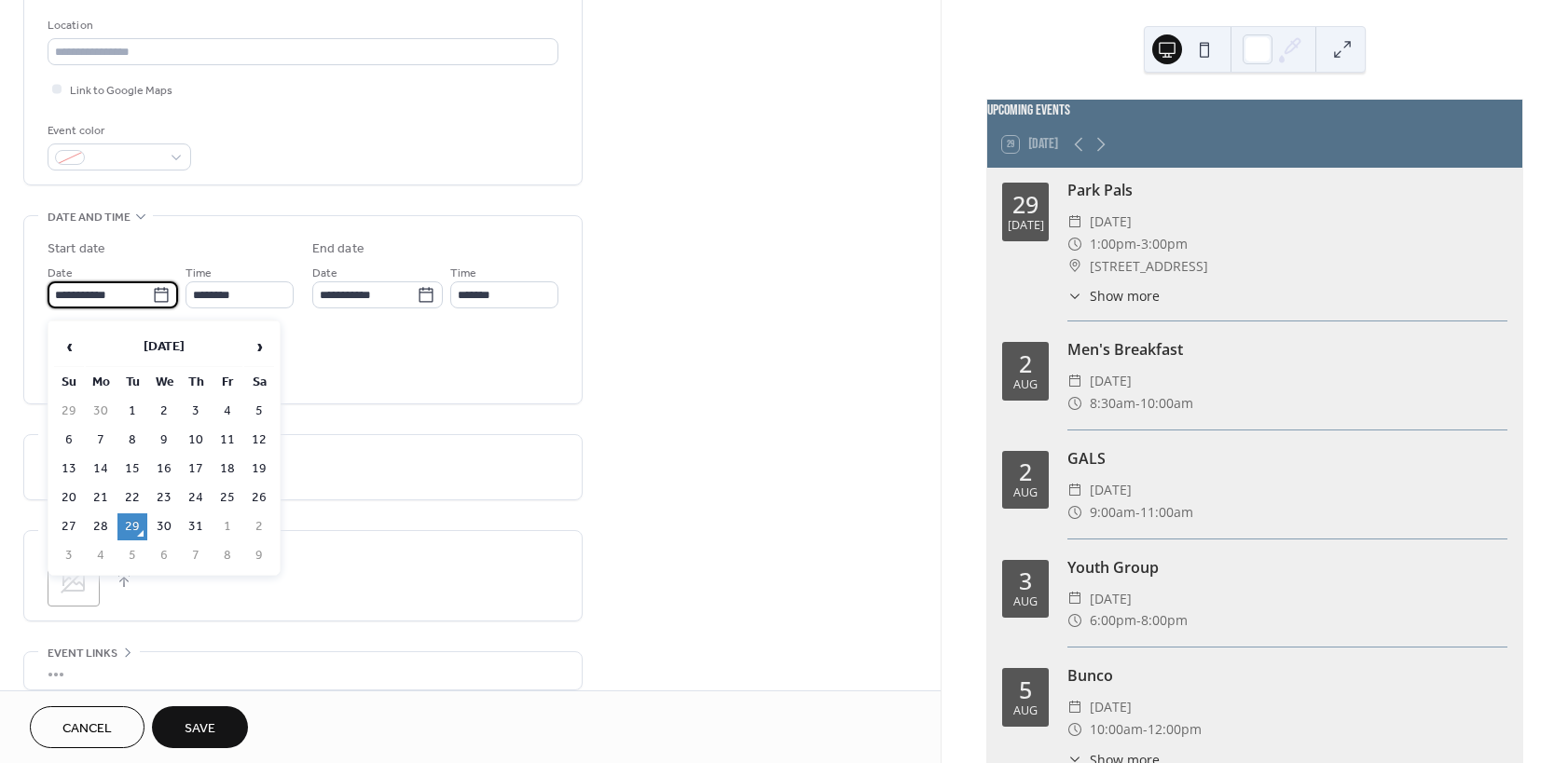 click 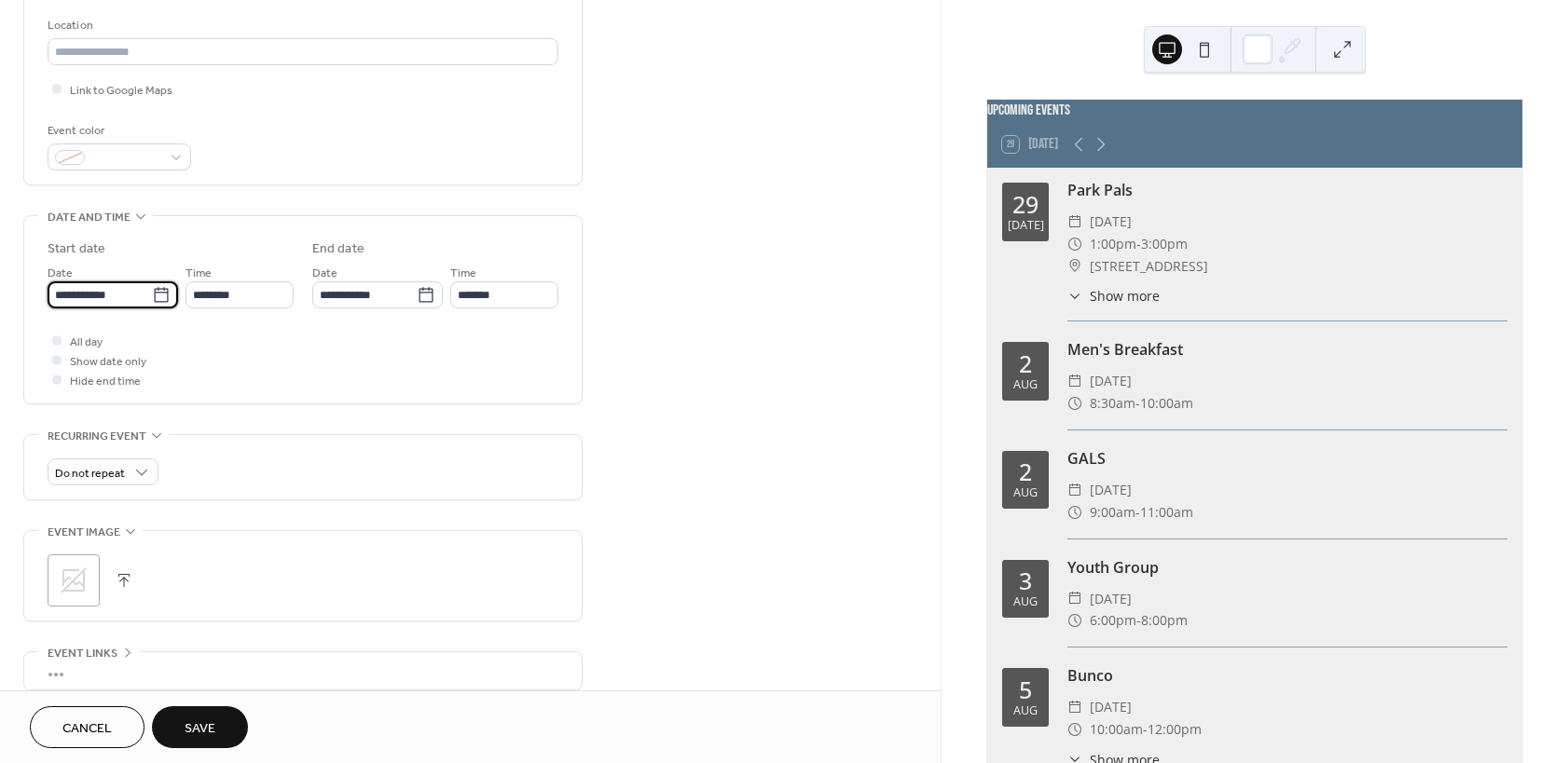 click 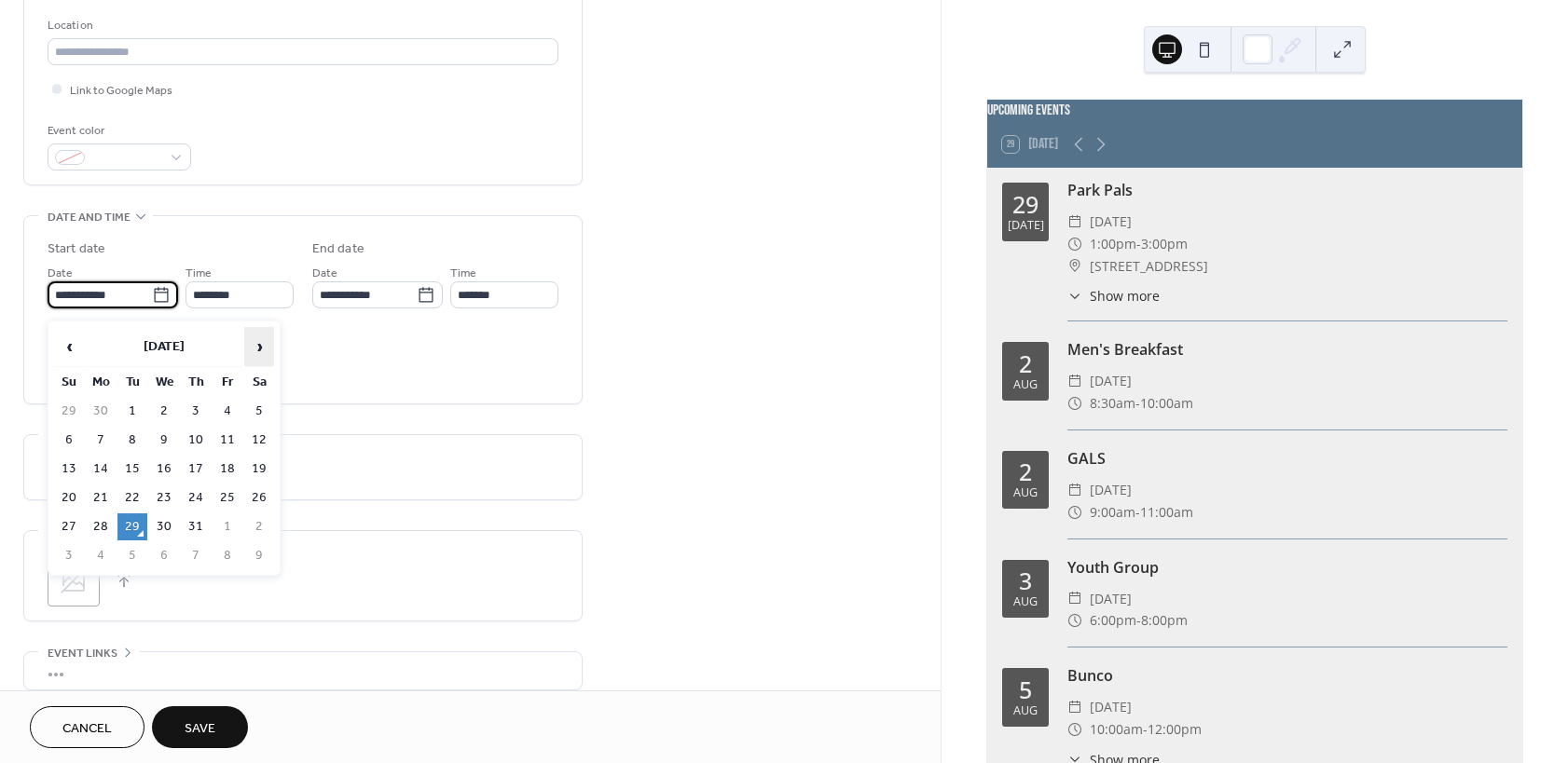 click on "›" at bounding box center [259, 347] 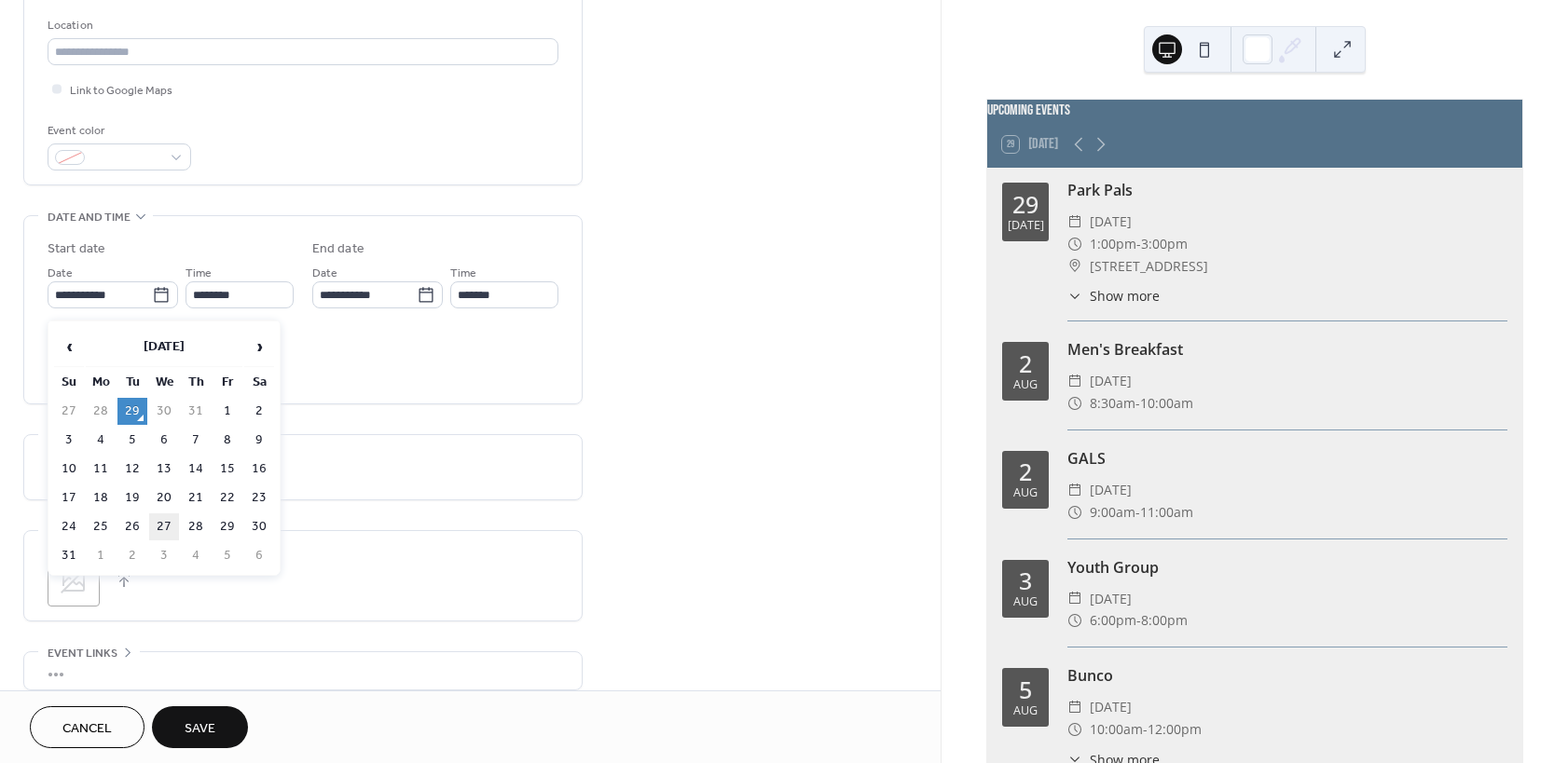 click on "27" at bounding box center (164, 526) 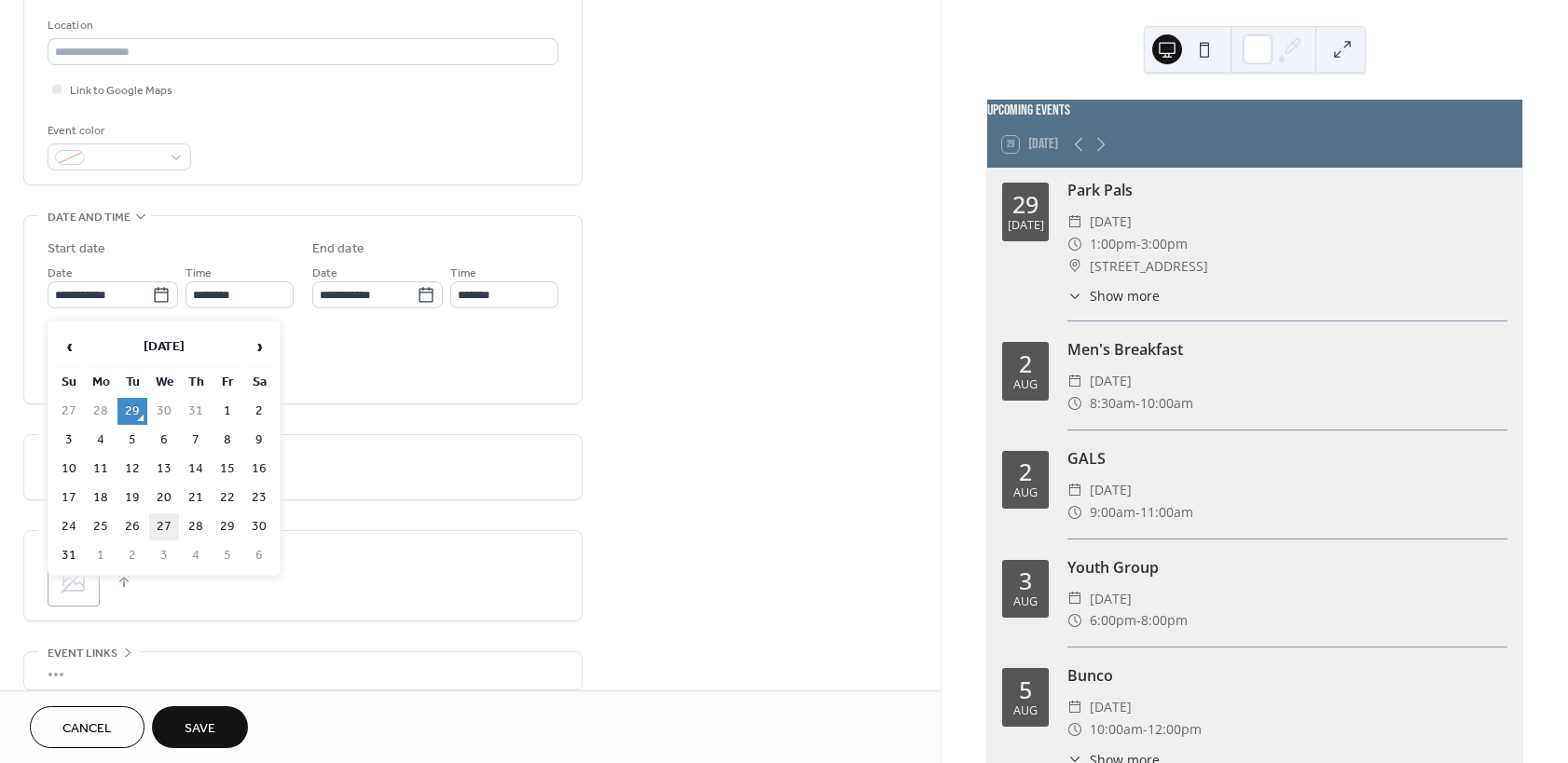 type on "**********" 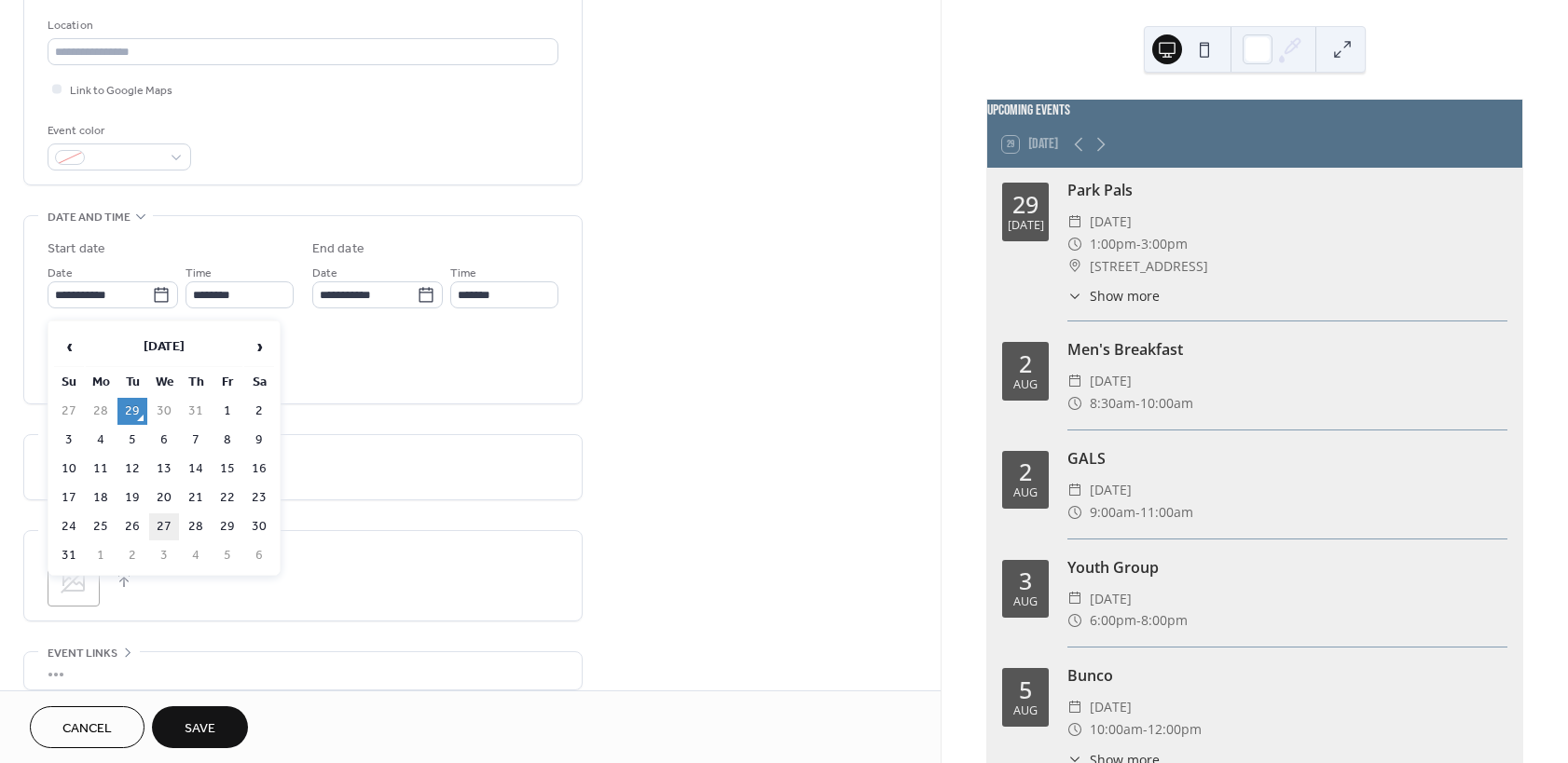 type on "**********" 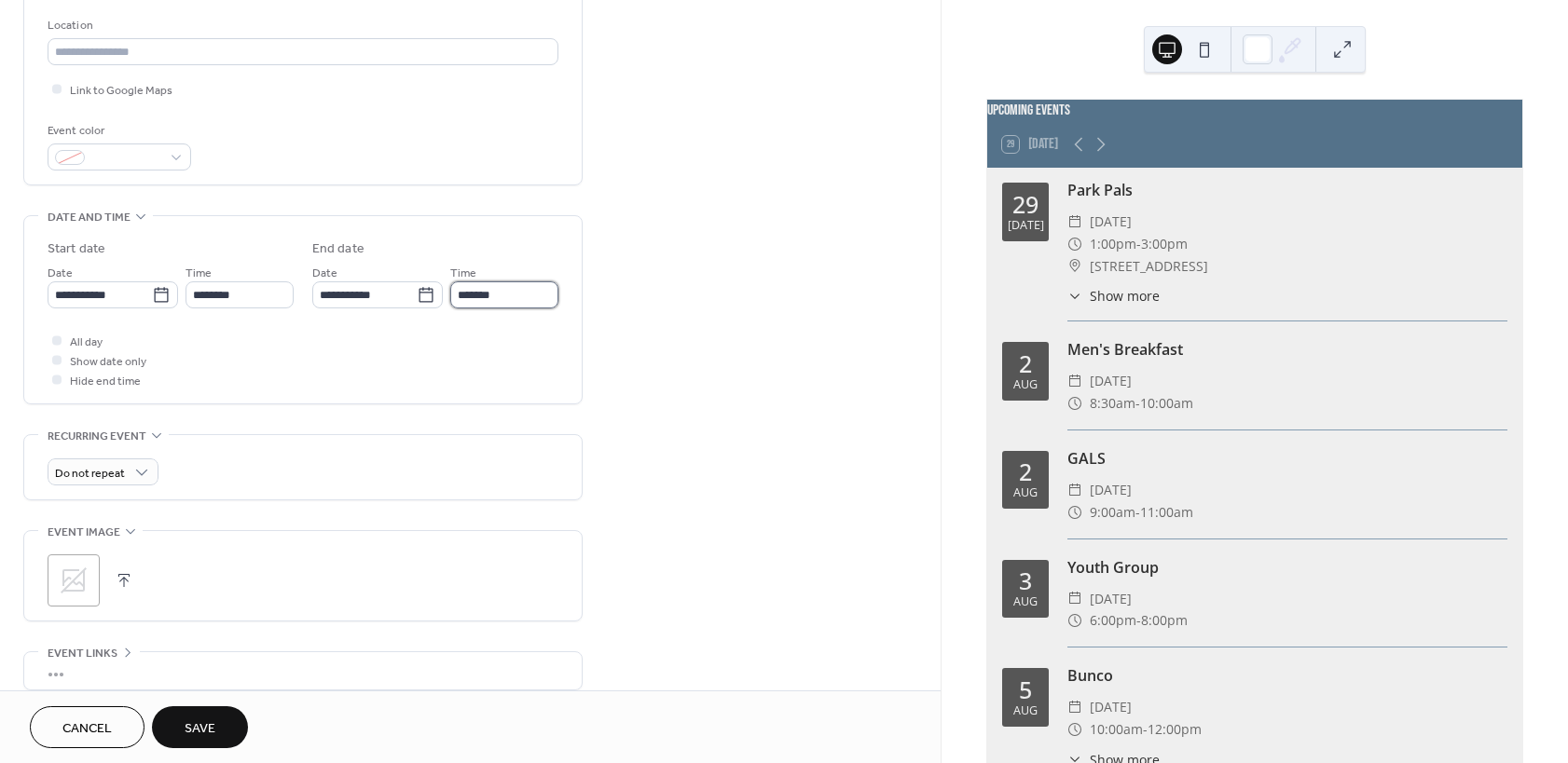 click on "*******" at bounding box center (504, 294) 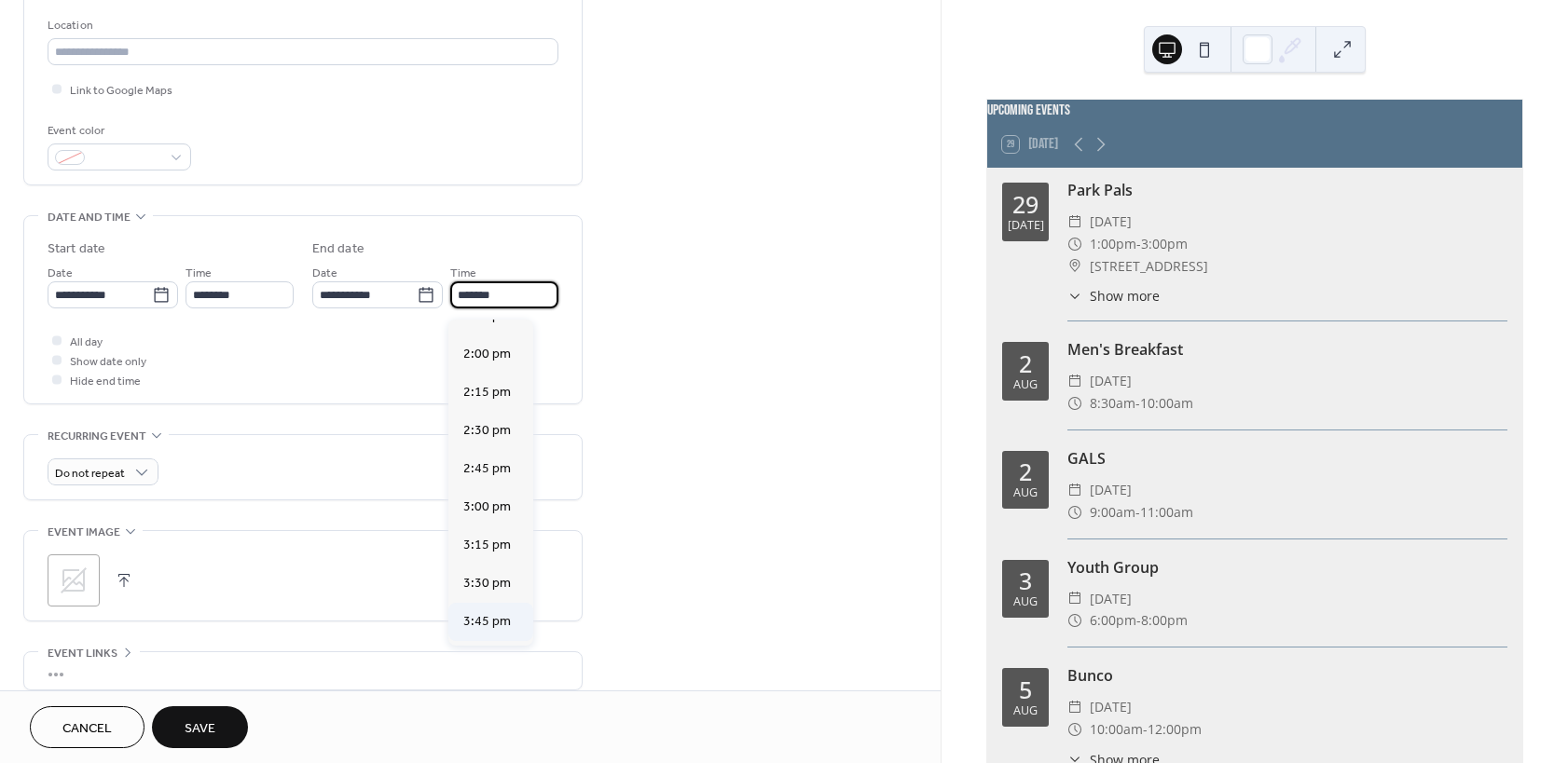 scroll, scrollTop: 419, scrollLeft: 0, axis: vertical 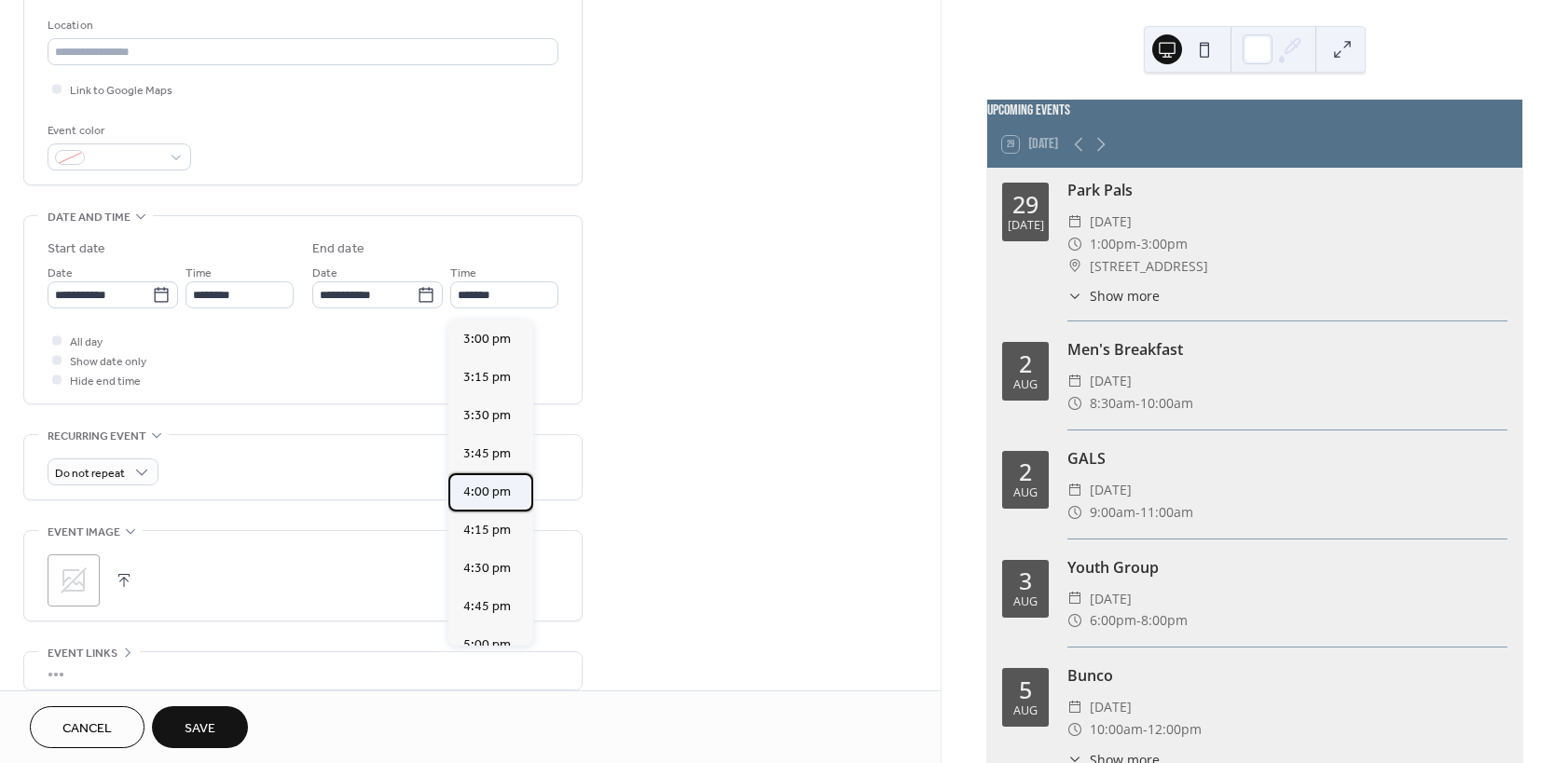 click on "4:00 pm" at bounding box center [487, 492] 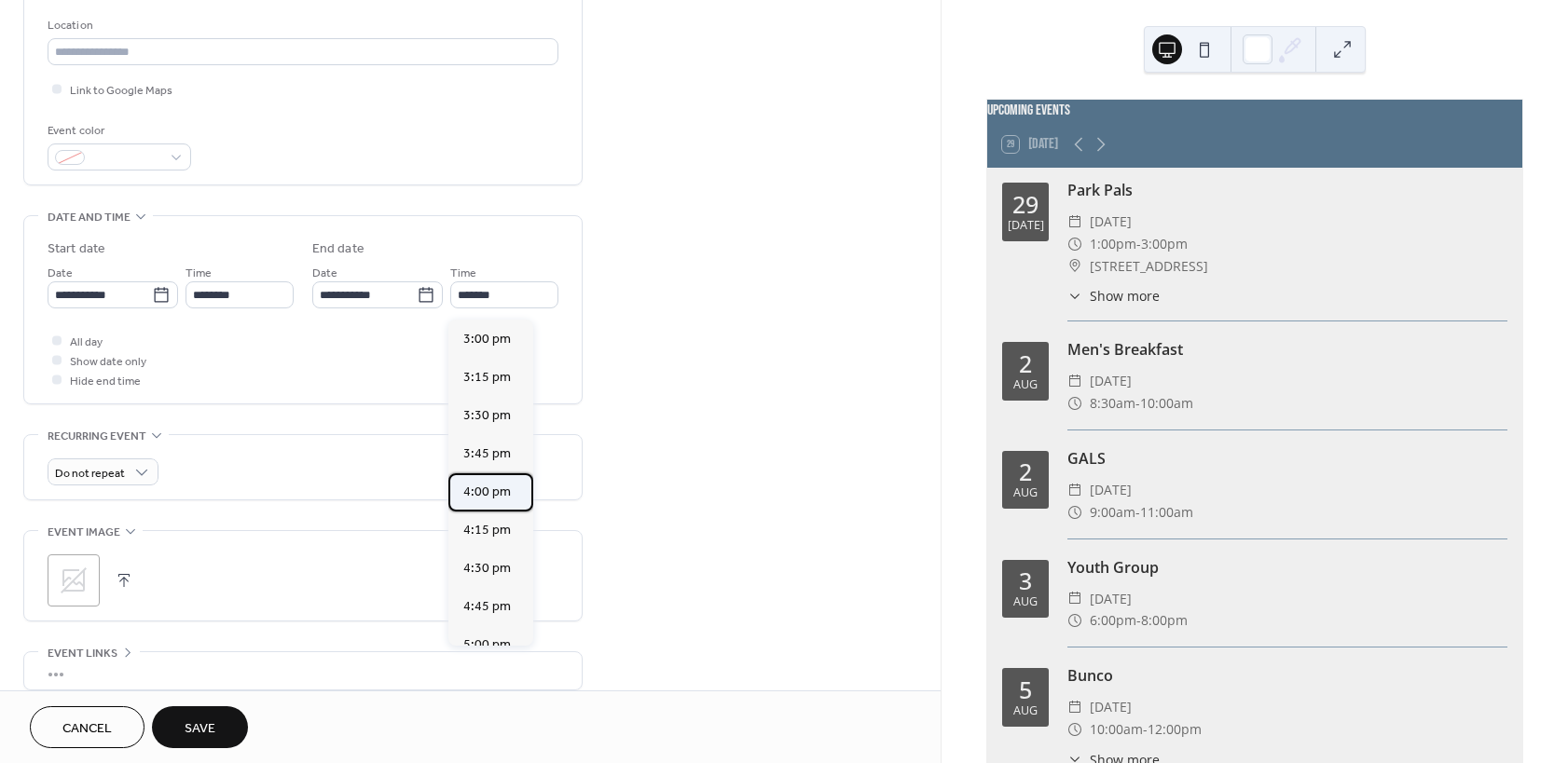 type on "*******" 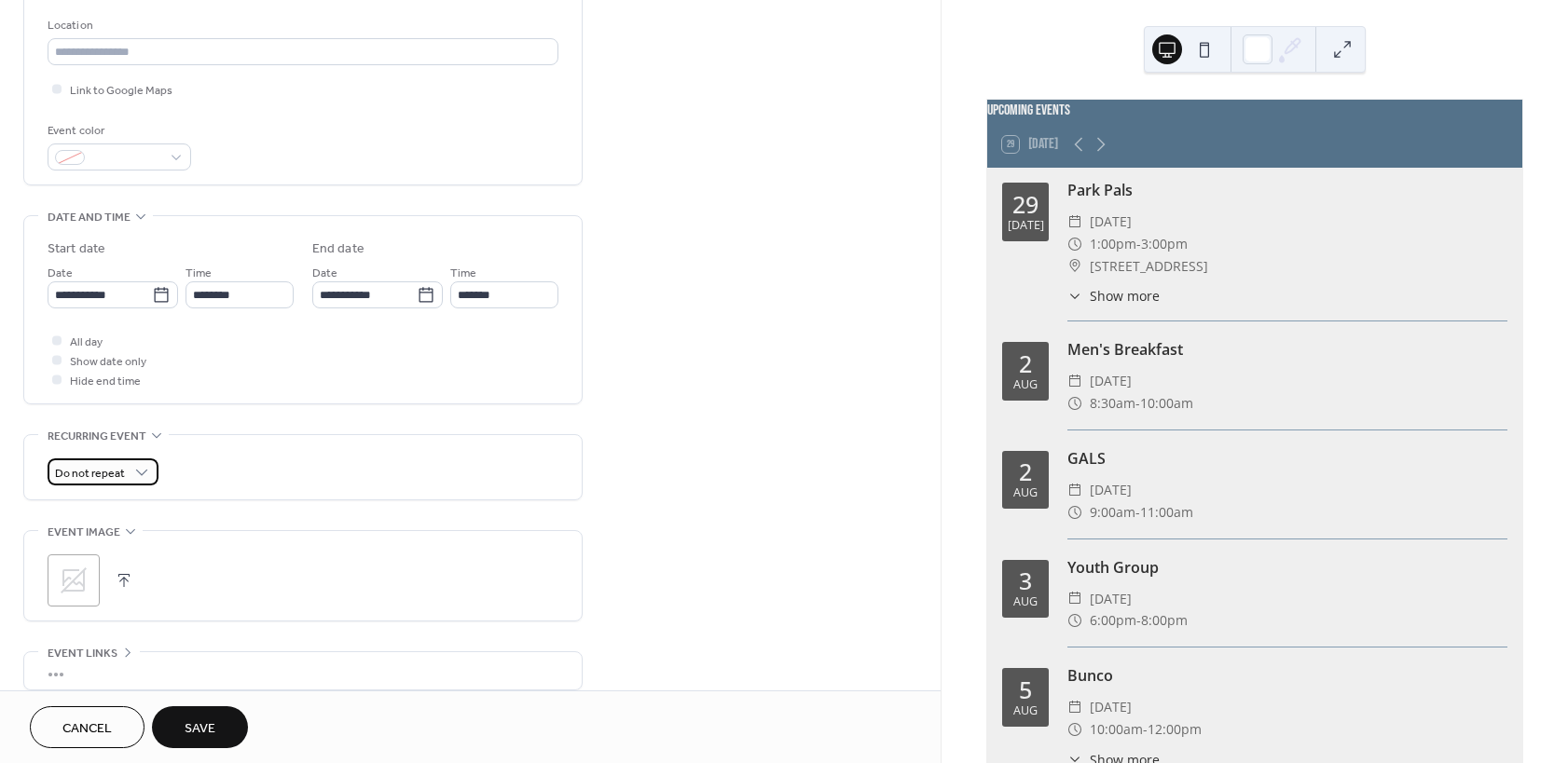 click on "Do not repeat" at bounding box center (103, 471) 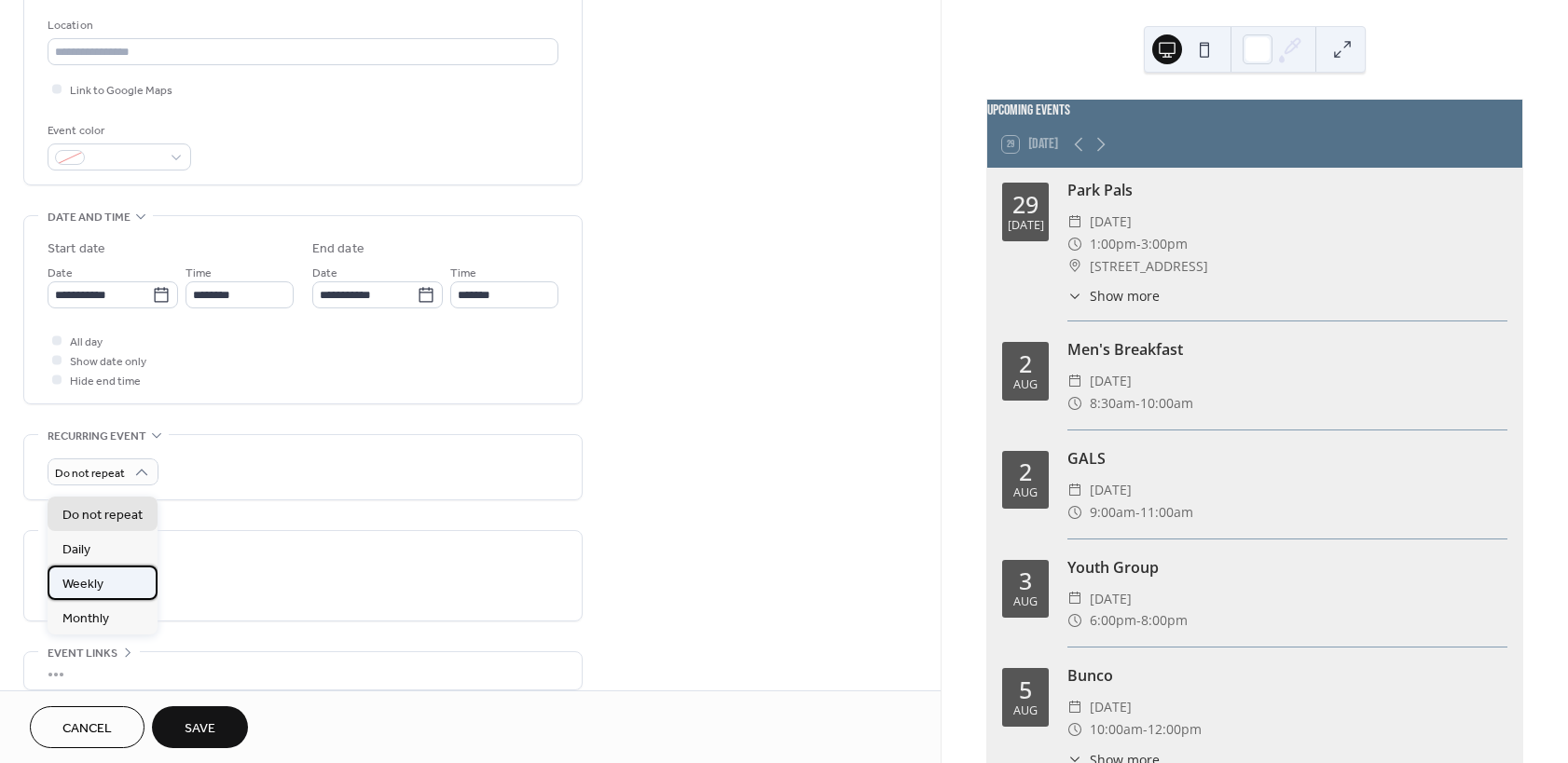 click on "Weekly" at bounding box center [103, 582] 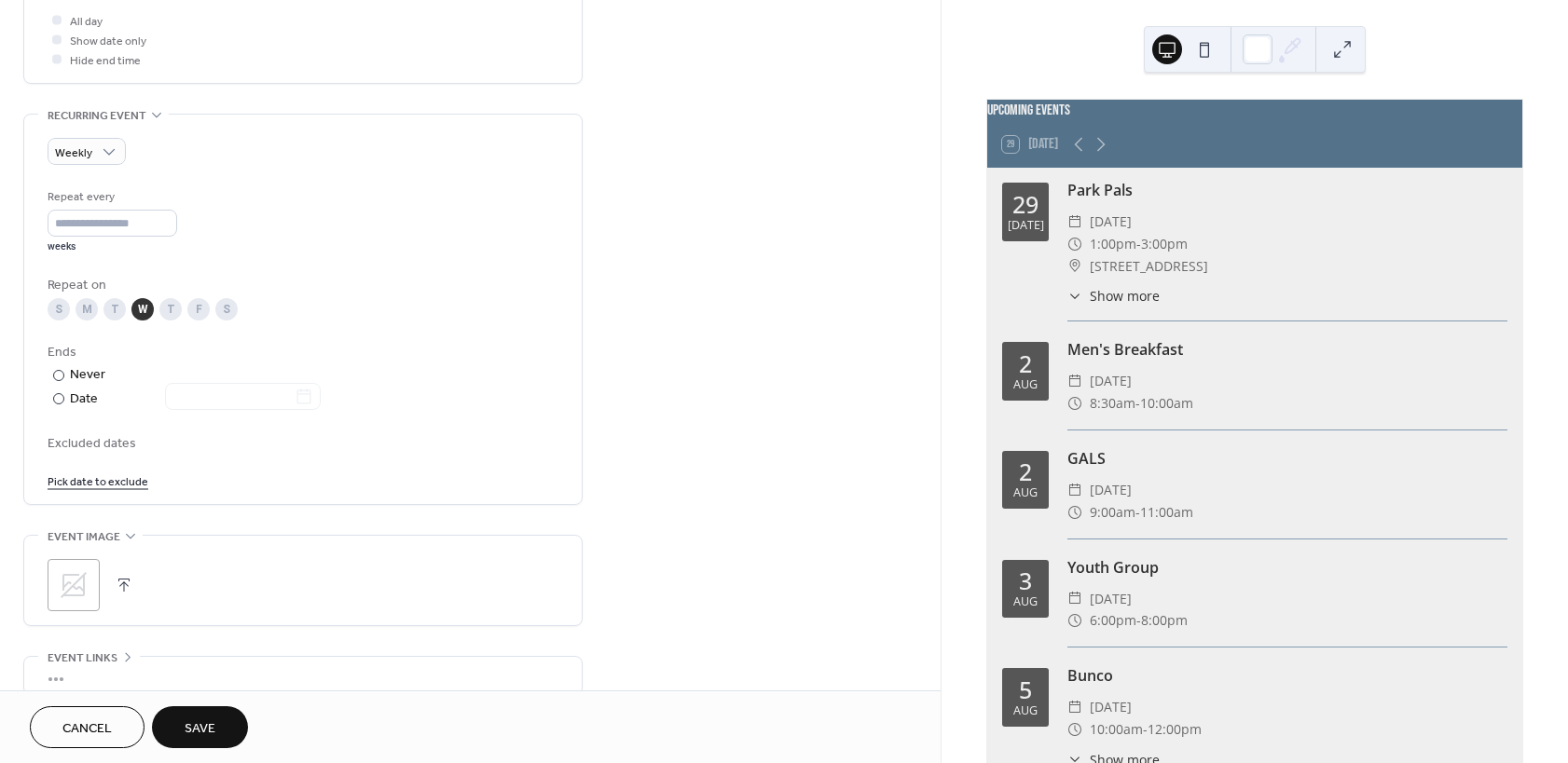 scroll, scrollTop: 727, scrollLeft: 0, axis: vertical 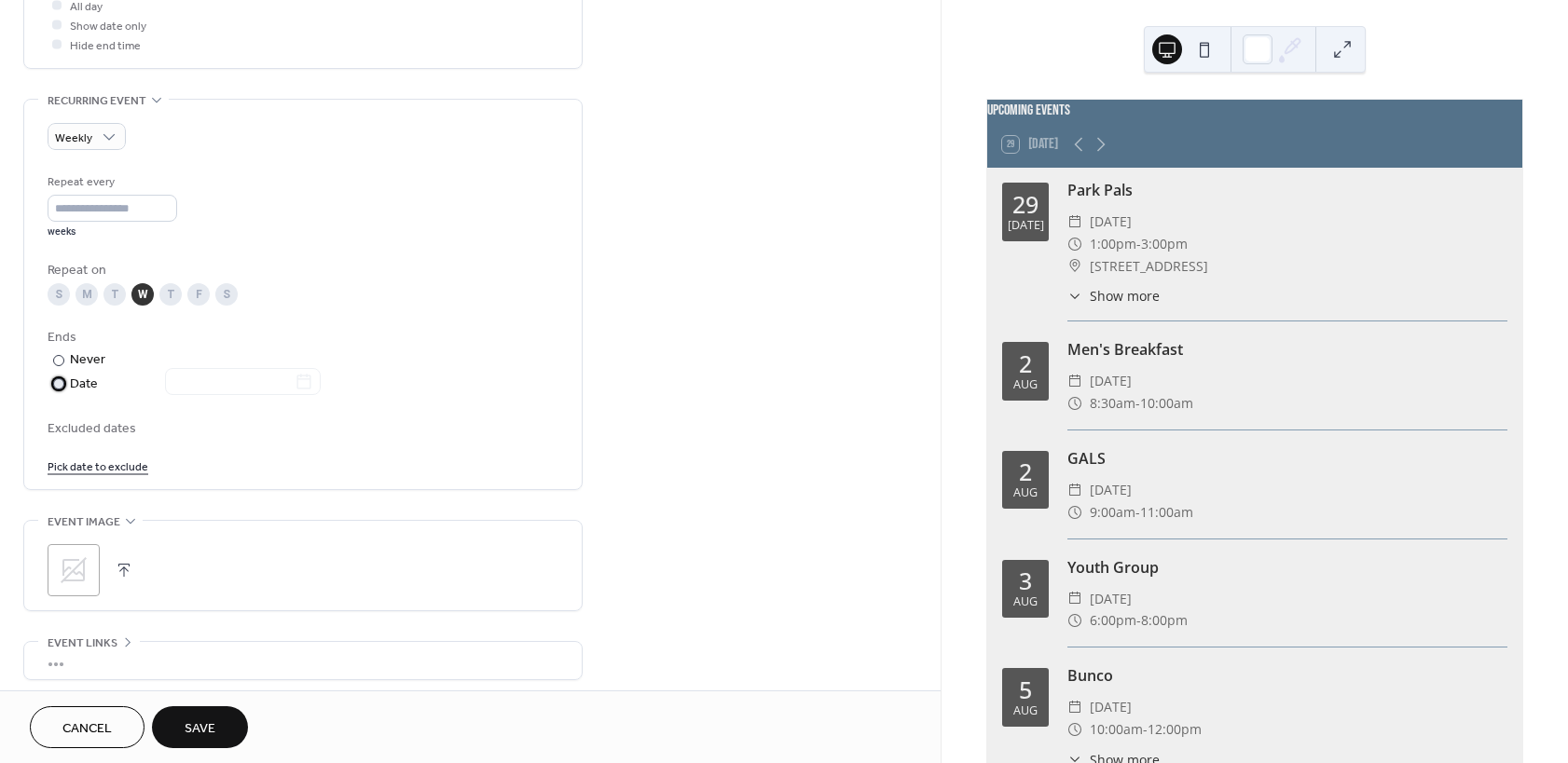 click at bounding box center [59, 384] 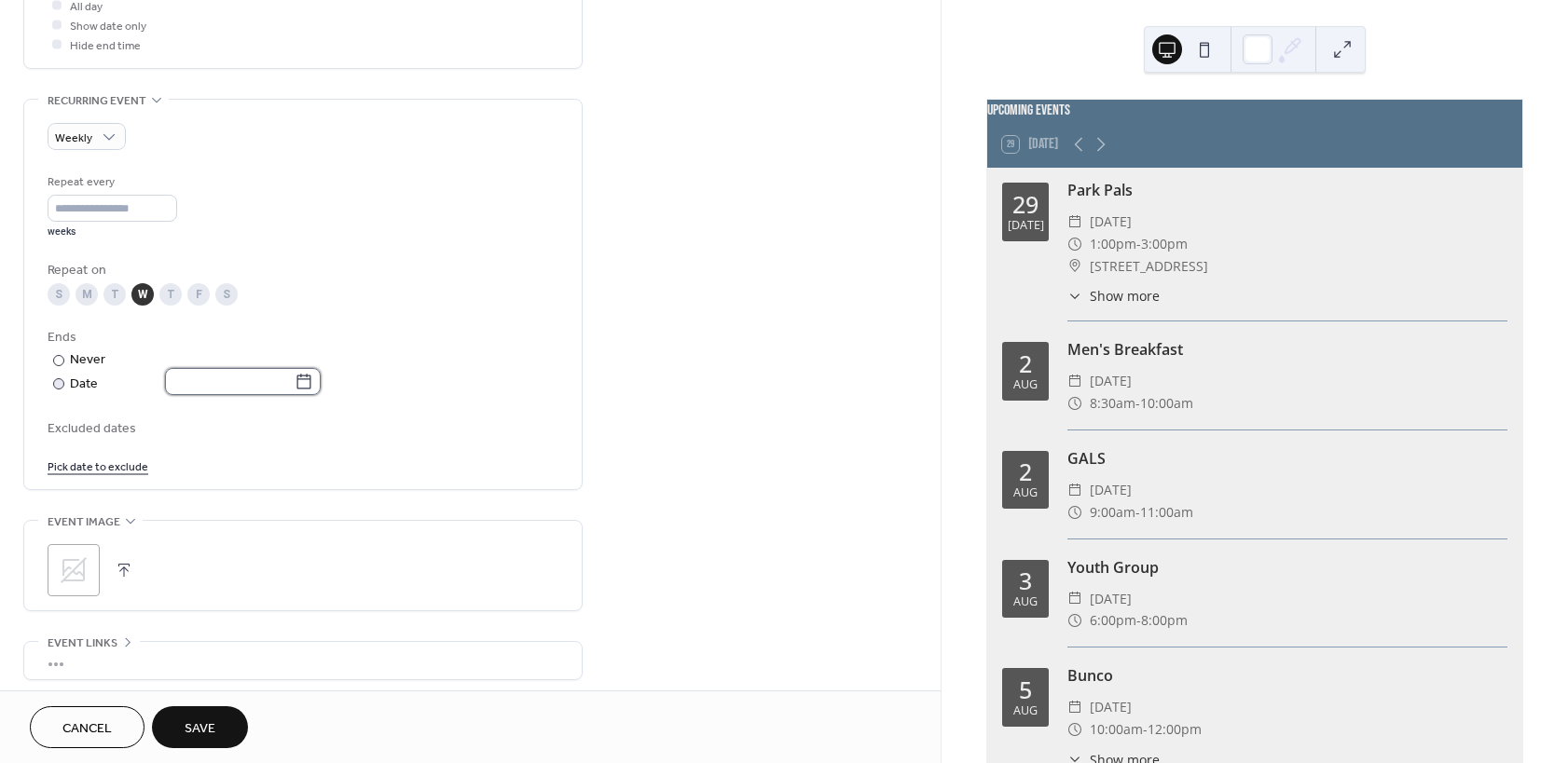 click at bounding box center (229, 381) 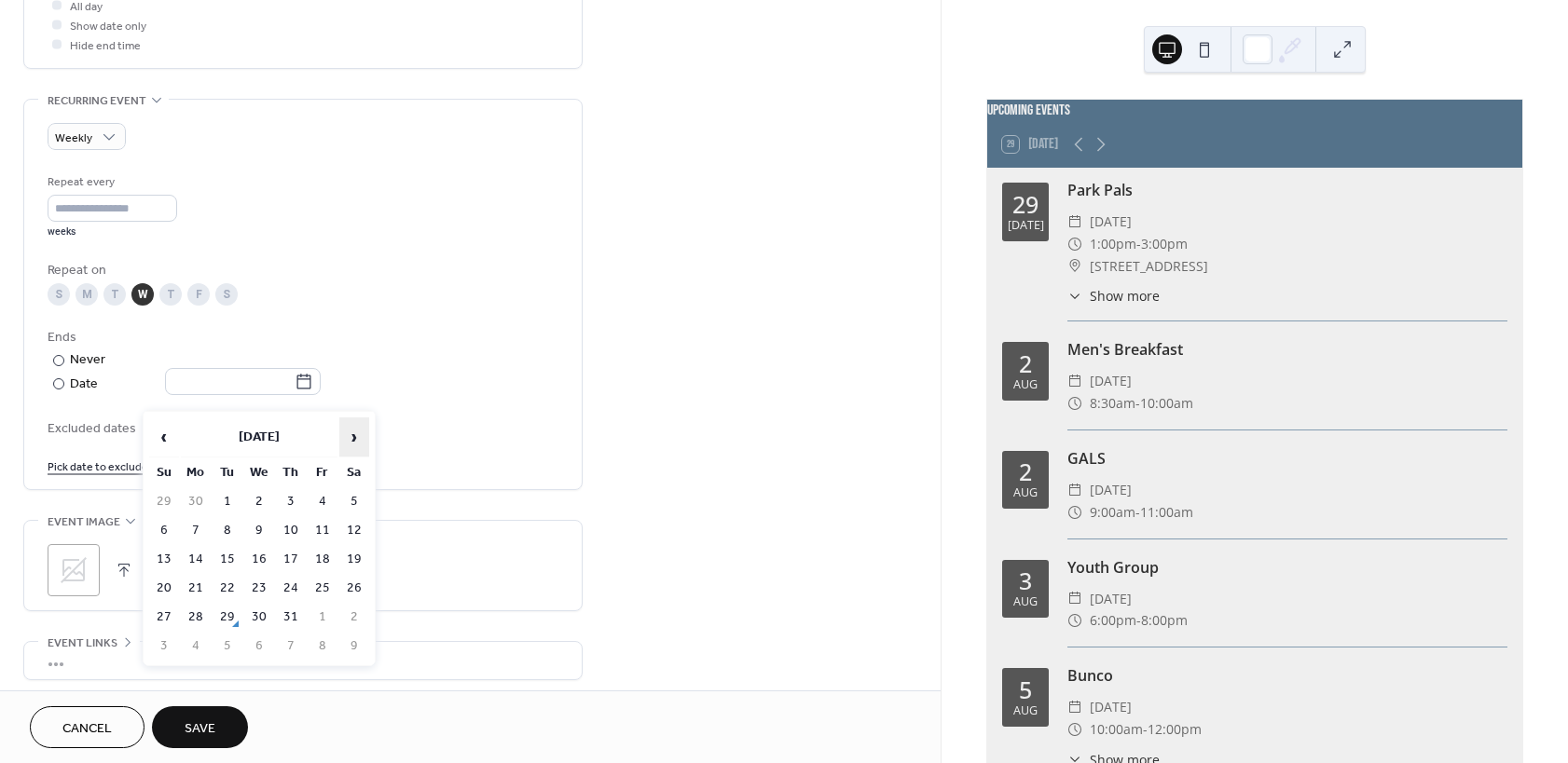 click on "›" at bounding box center [354, 437] 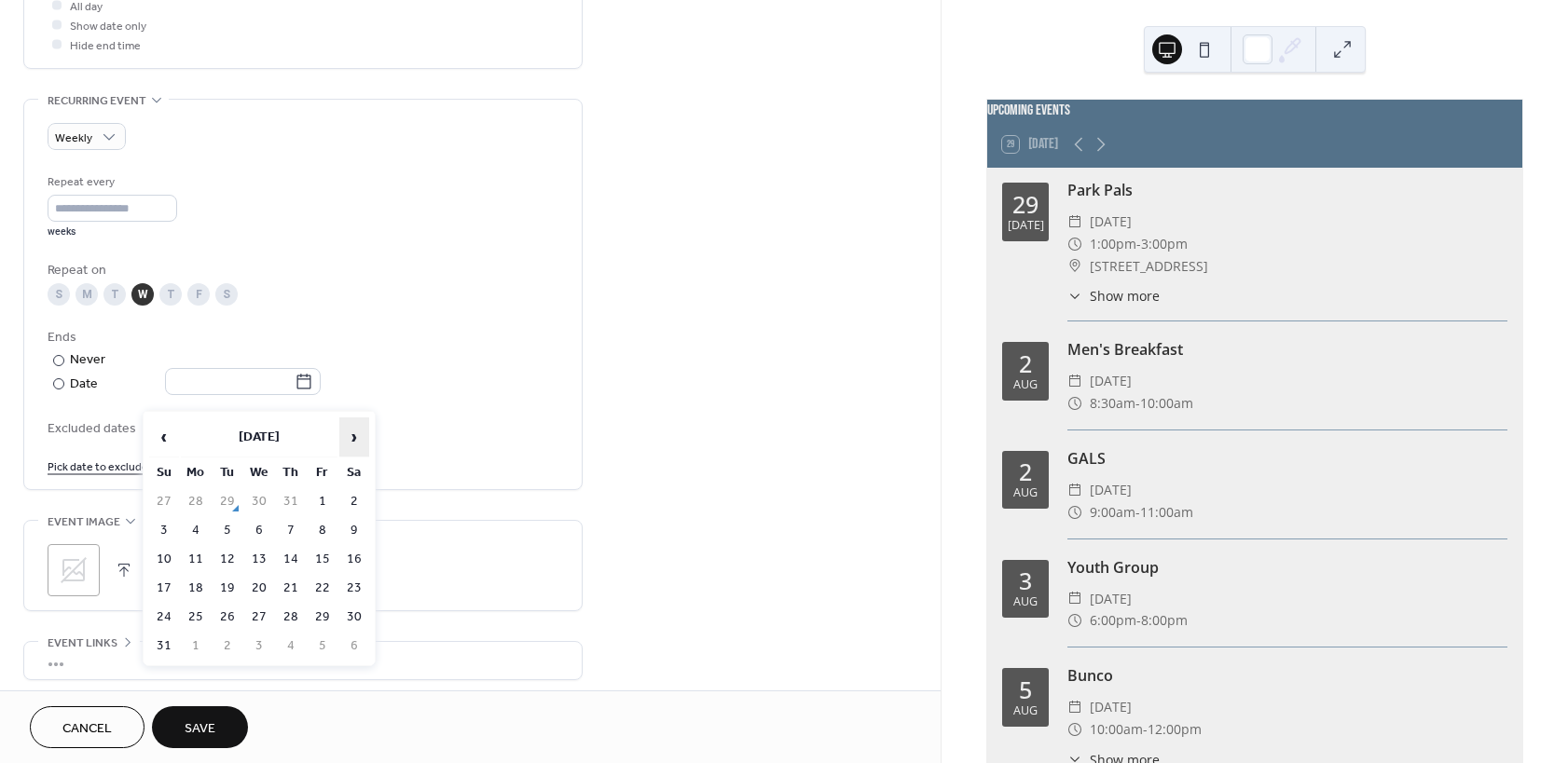 click on "›" at bounding box center (354, 437) 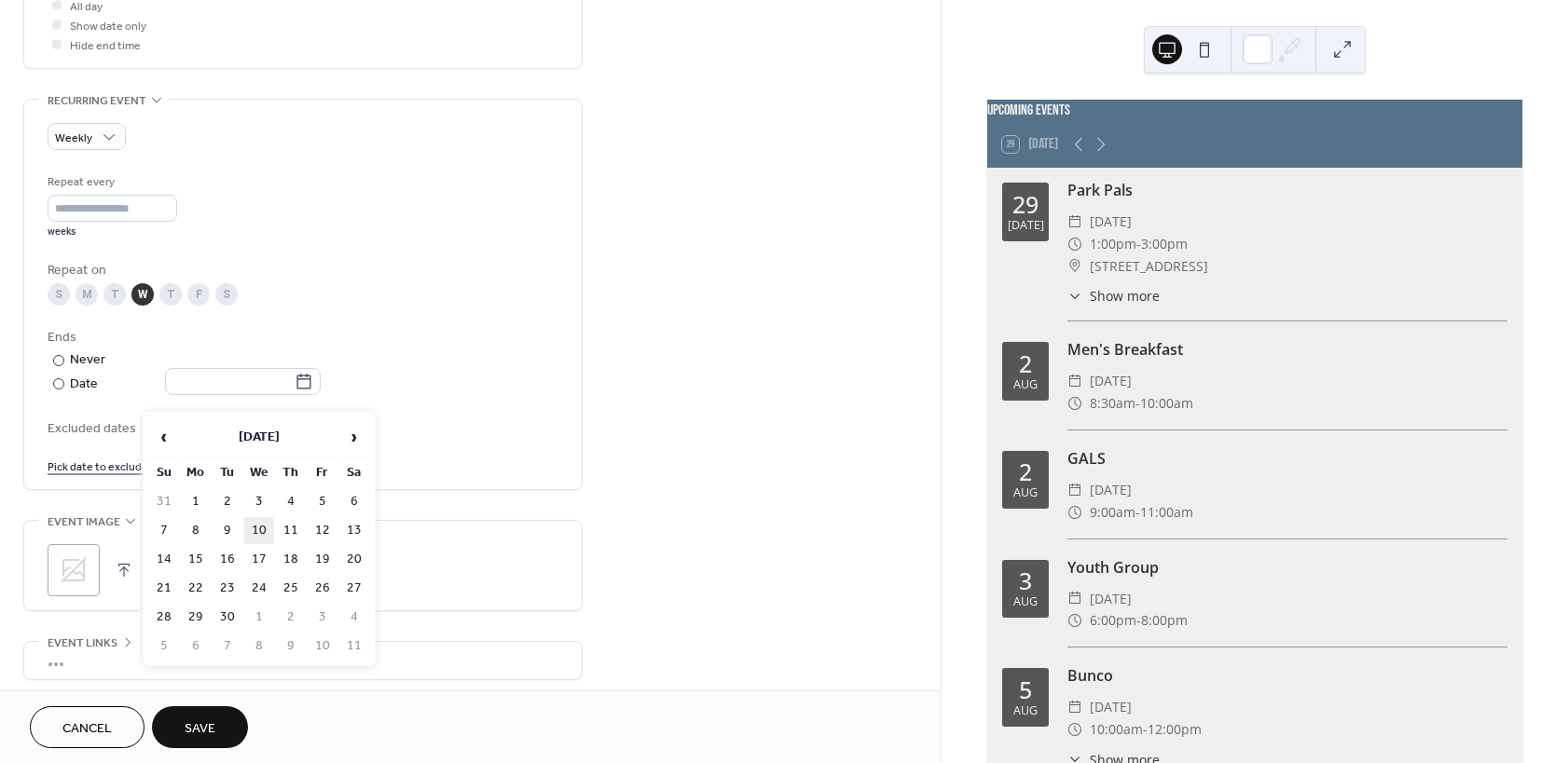 click on "10" at bounding box center (259, 530) 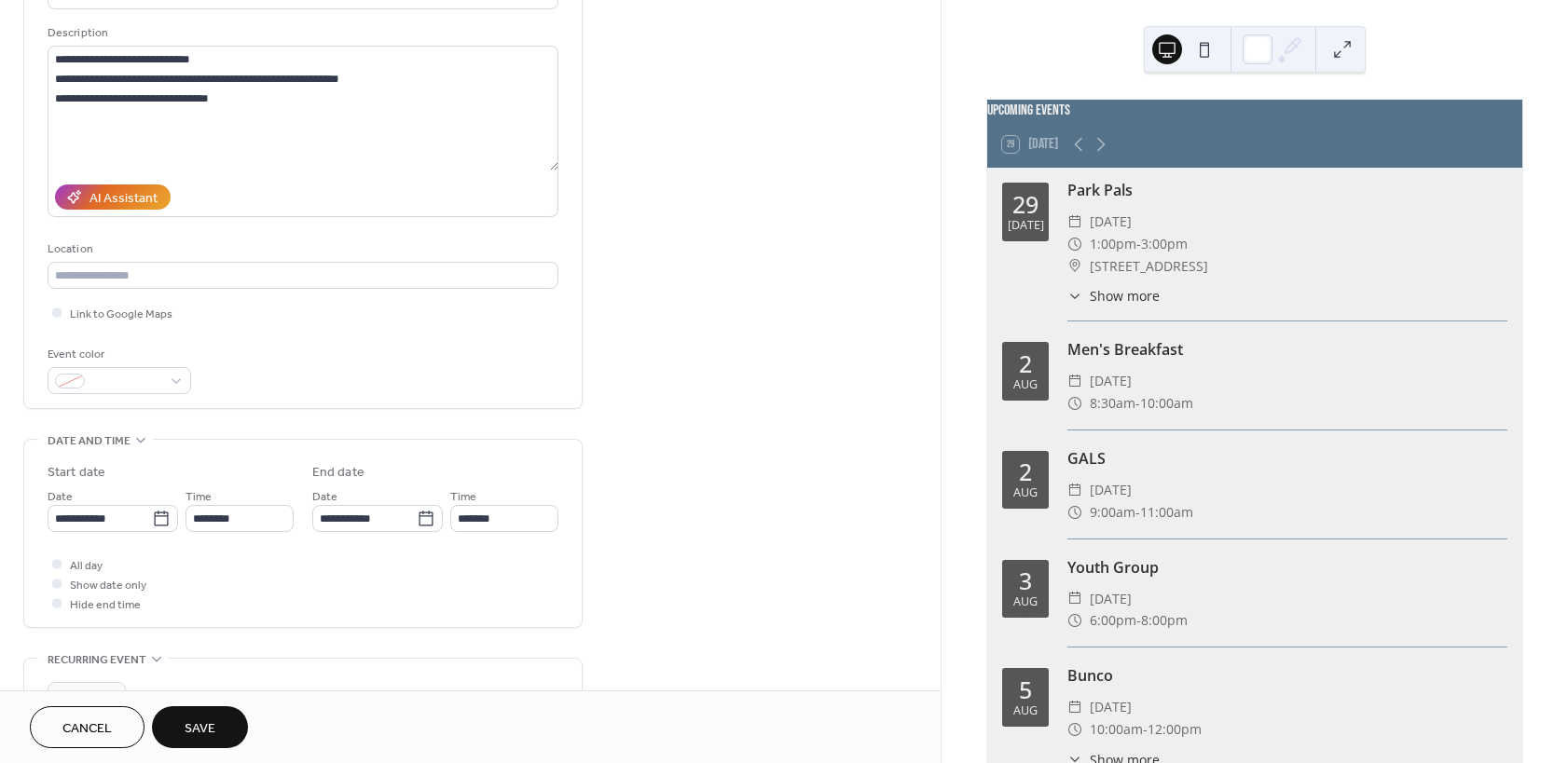 scroll, scrollTop: 0, scrollLeft: 0, axis: both 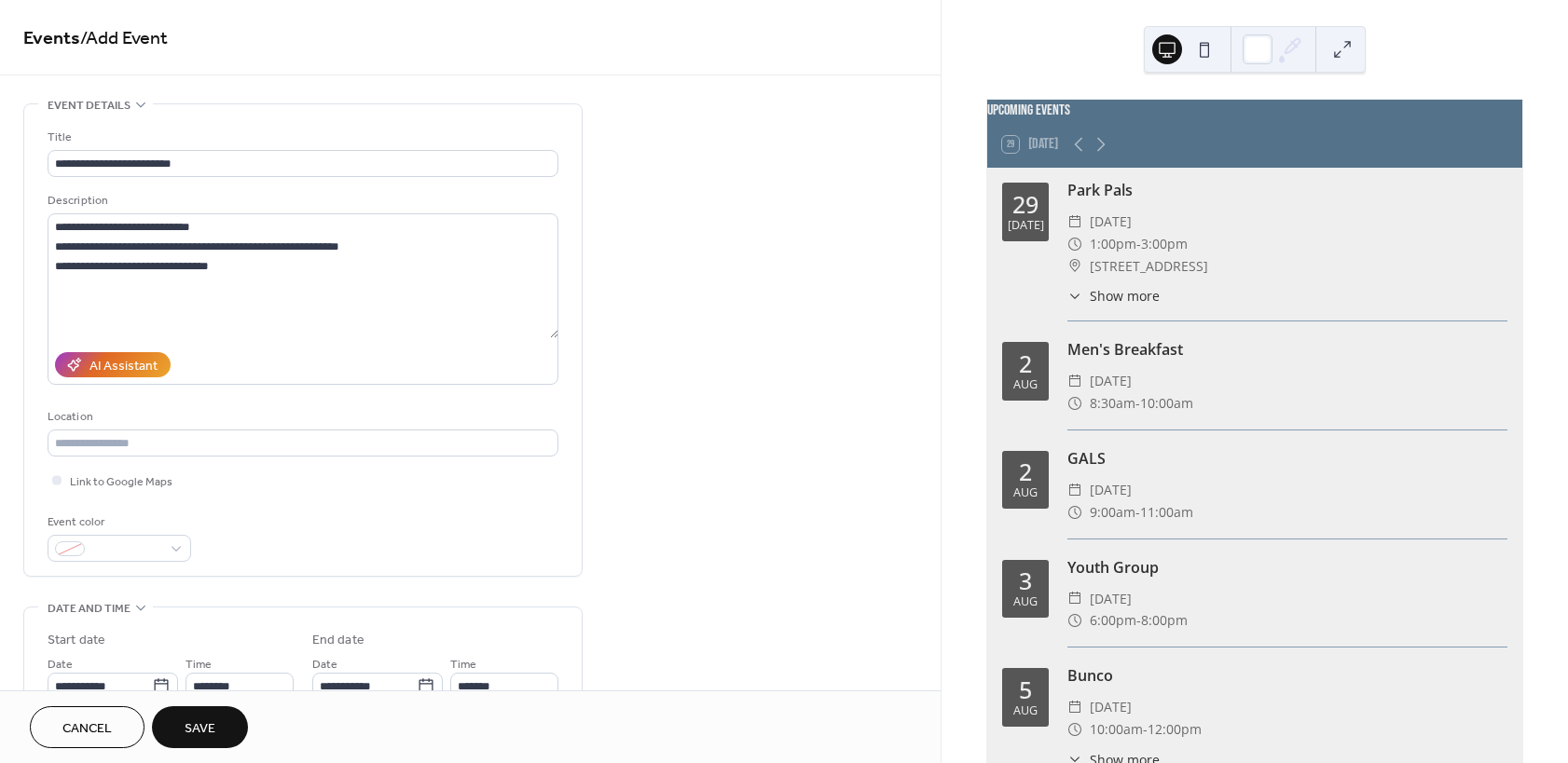 click on "Save" at bounding box center [199, 727] 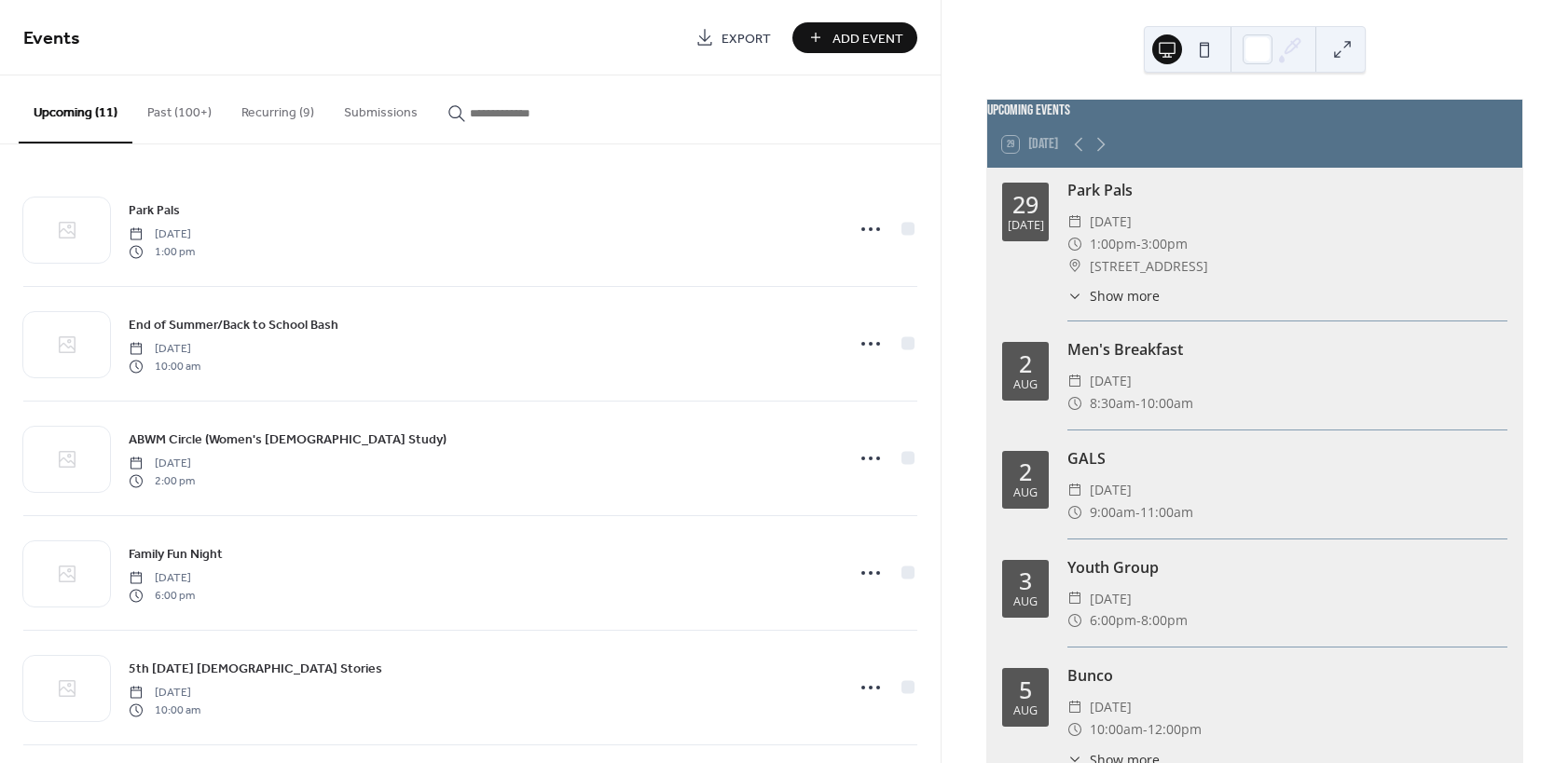 click on "Recurring (9)" at bounding box center [278, 108] 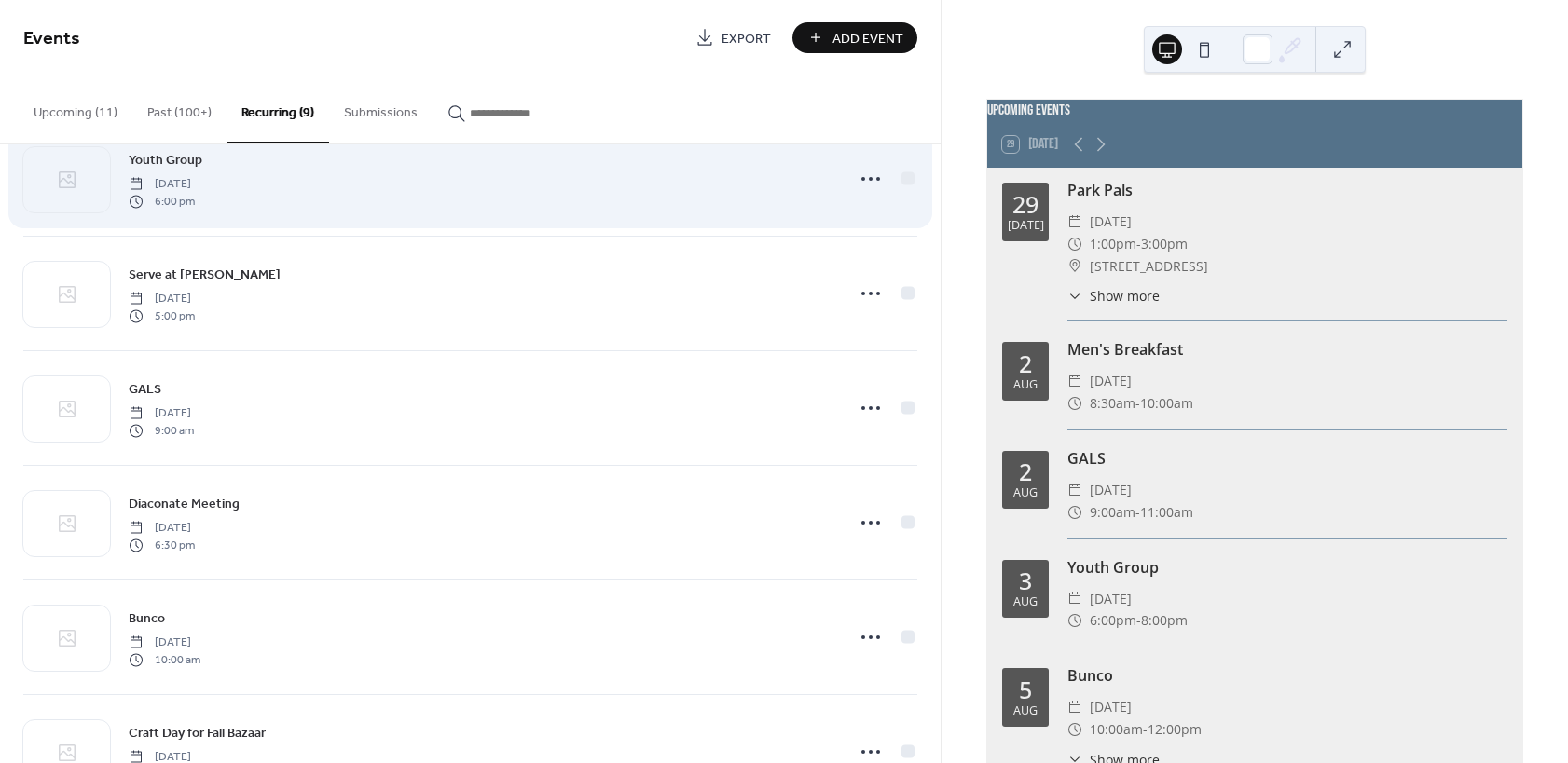 scroll, scrollTop: 468, scrollLeft: 0, axis: vertical 